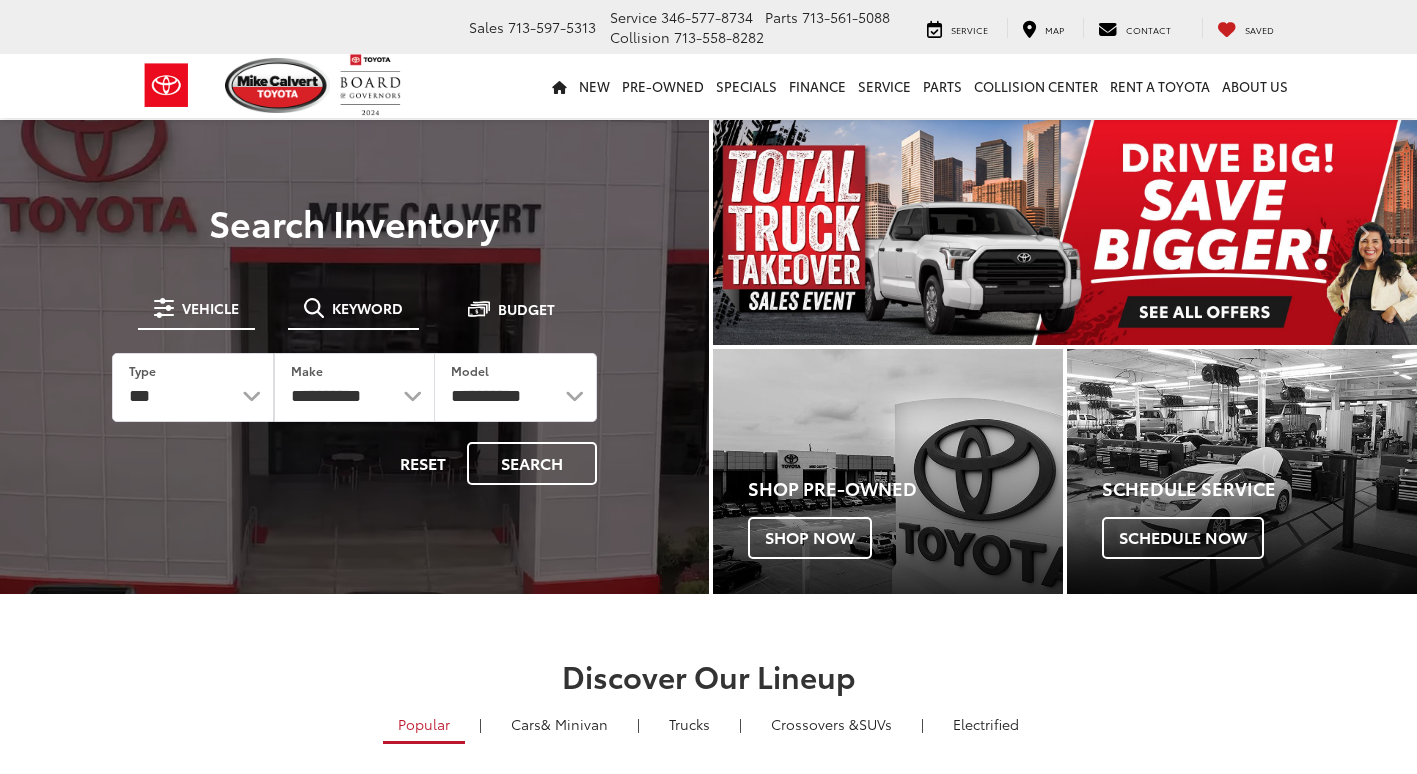 scroll, scrollTop: 0, scrollLeft: 0, axis: both 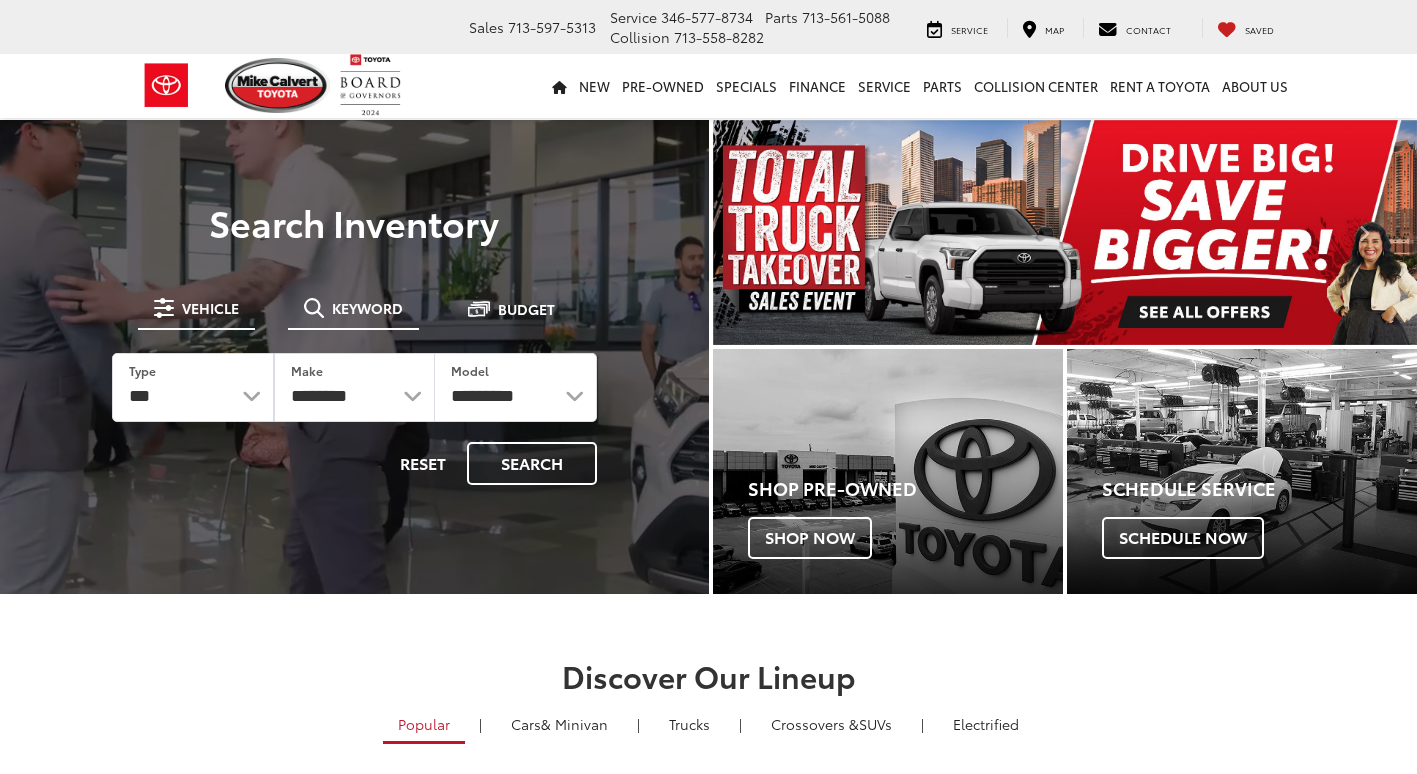 click on "Keyword" at bounding box center [367, 308] 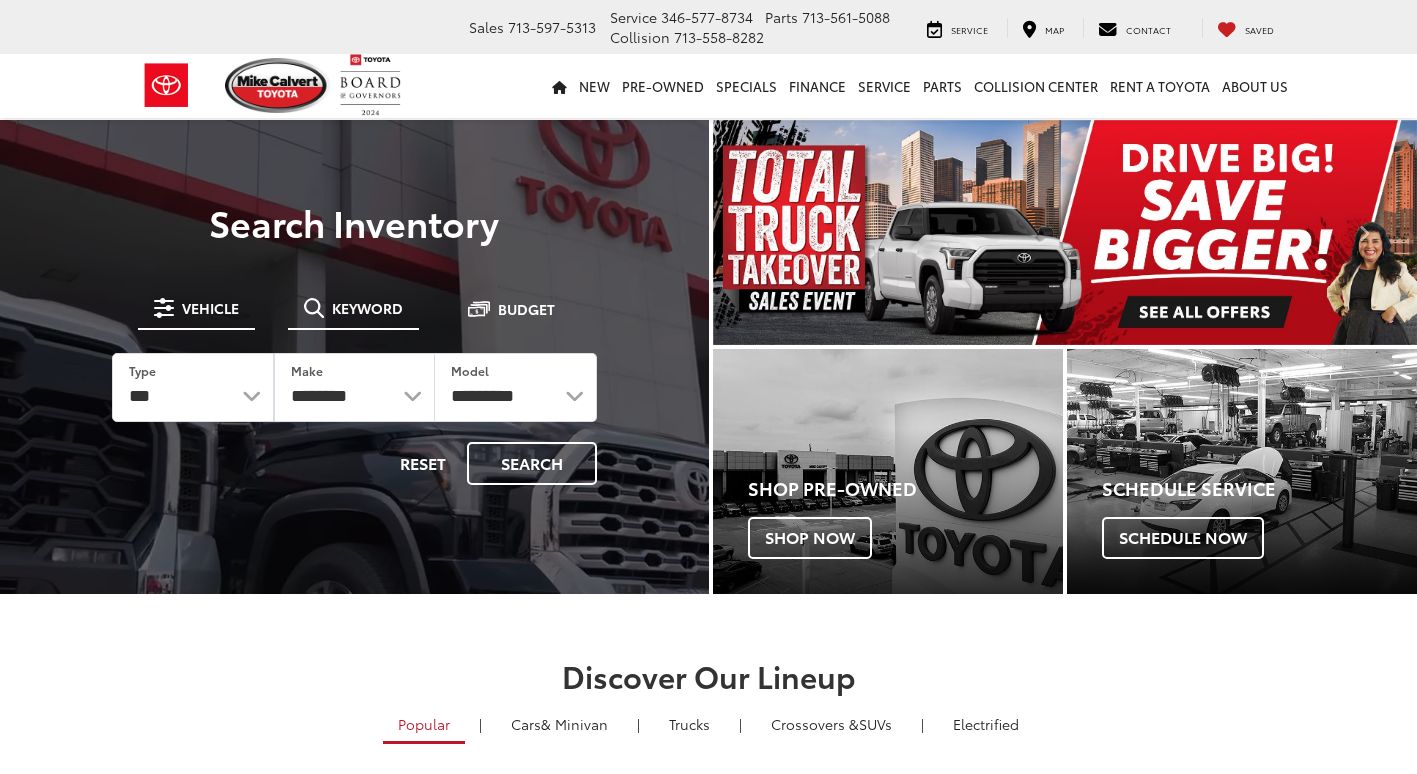 scroll, scrollTop: 0, scrollLeft: 0, axis: both 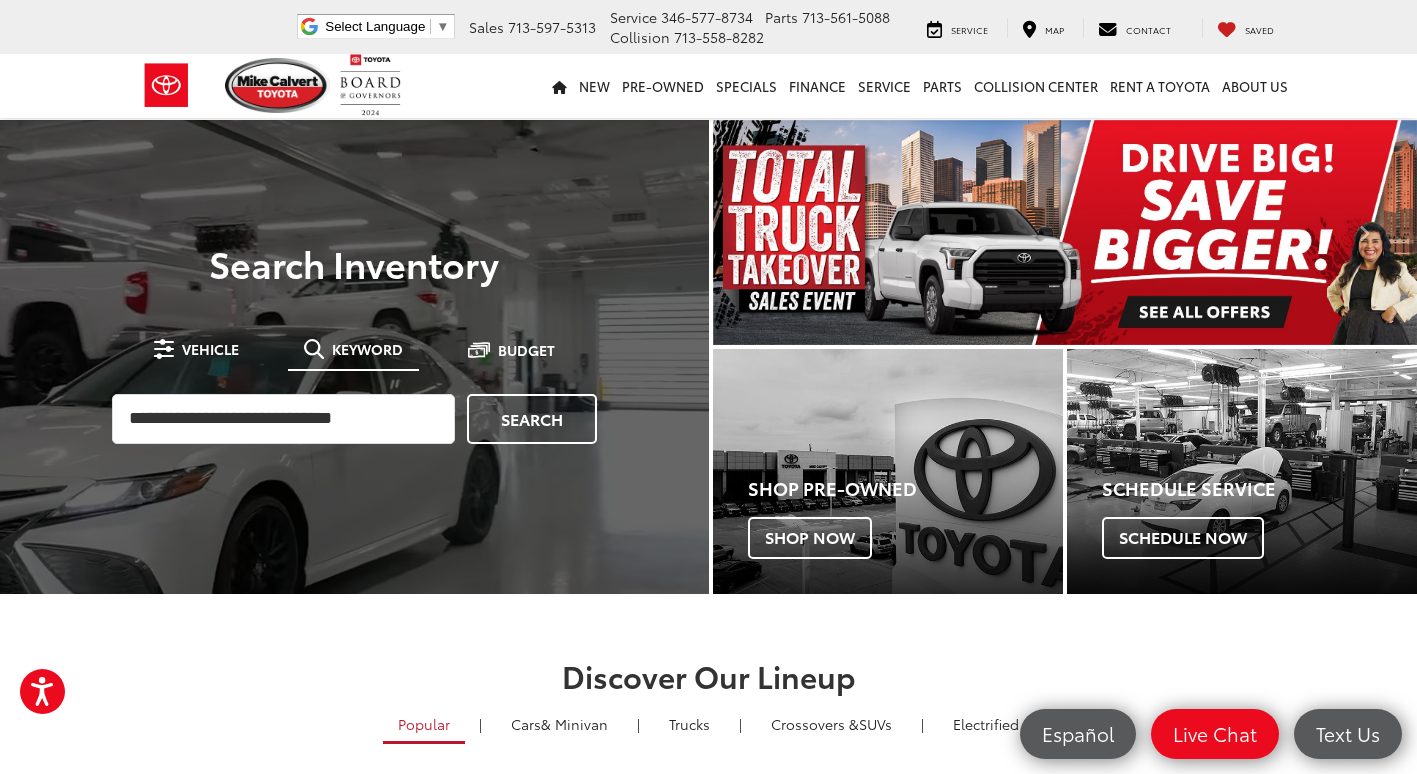 click on "Vehicle" at bounding box center [210, 349] 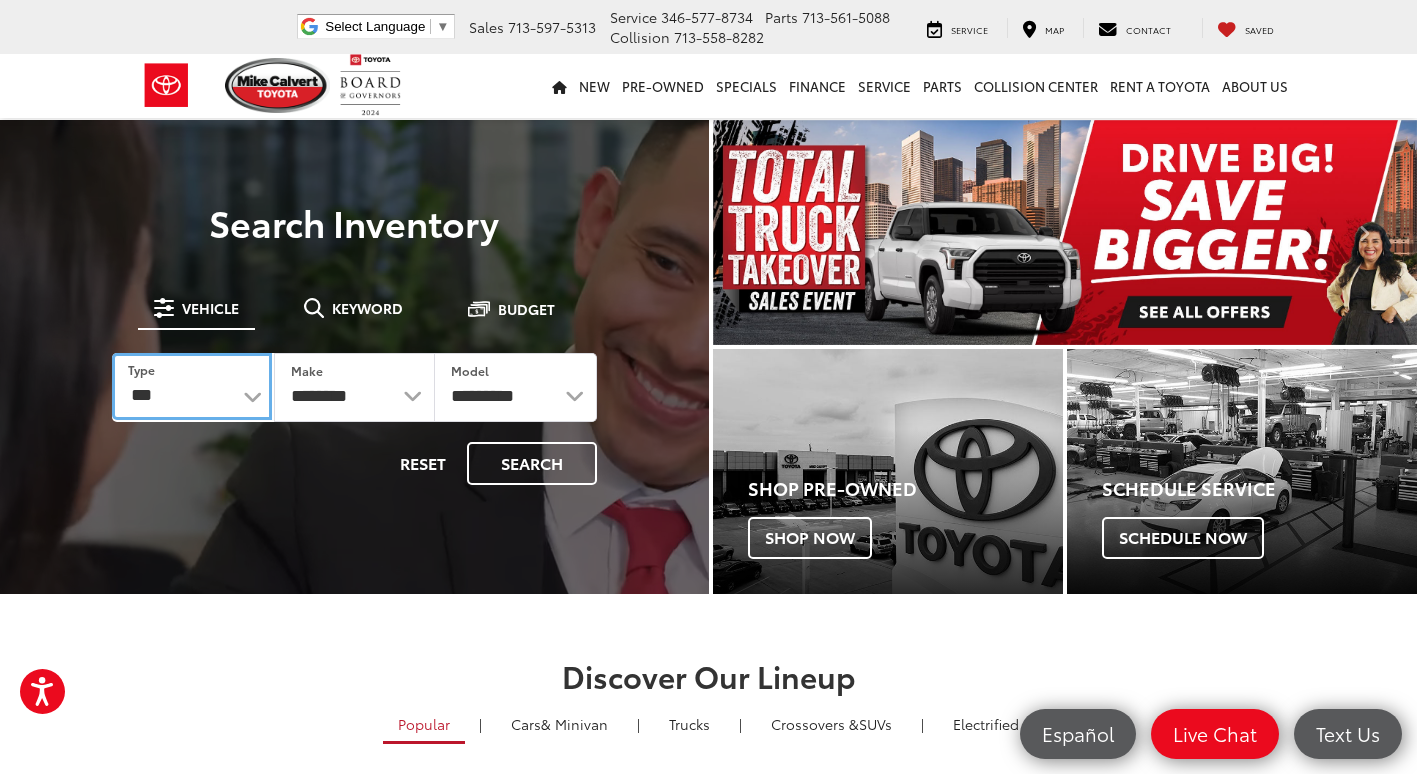 click on "***
***
****
*********" at bounding box center [192, 386] 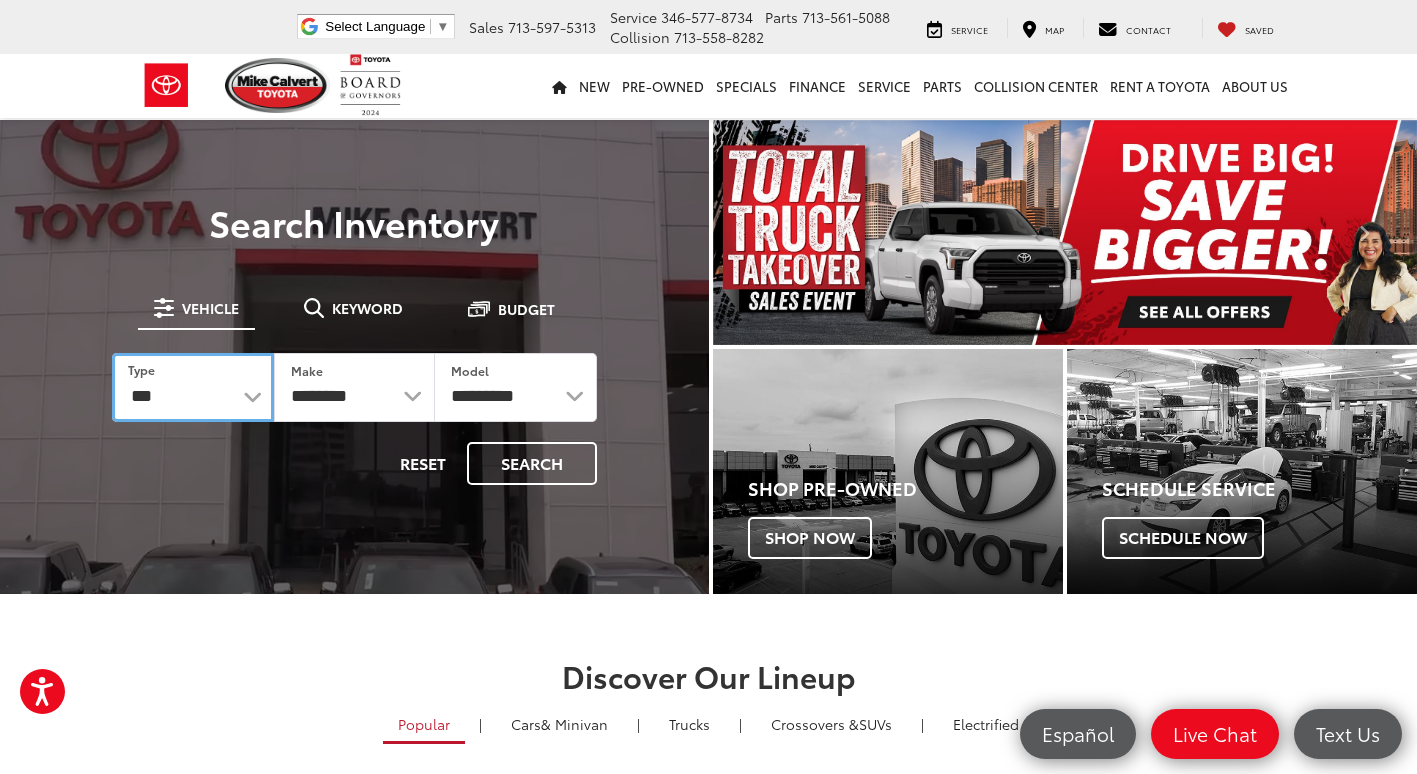 select on "******" 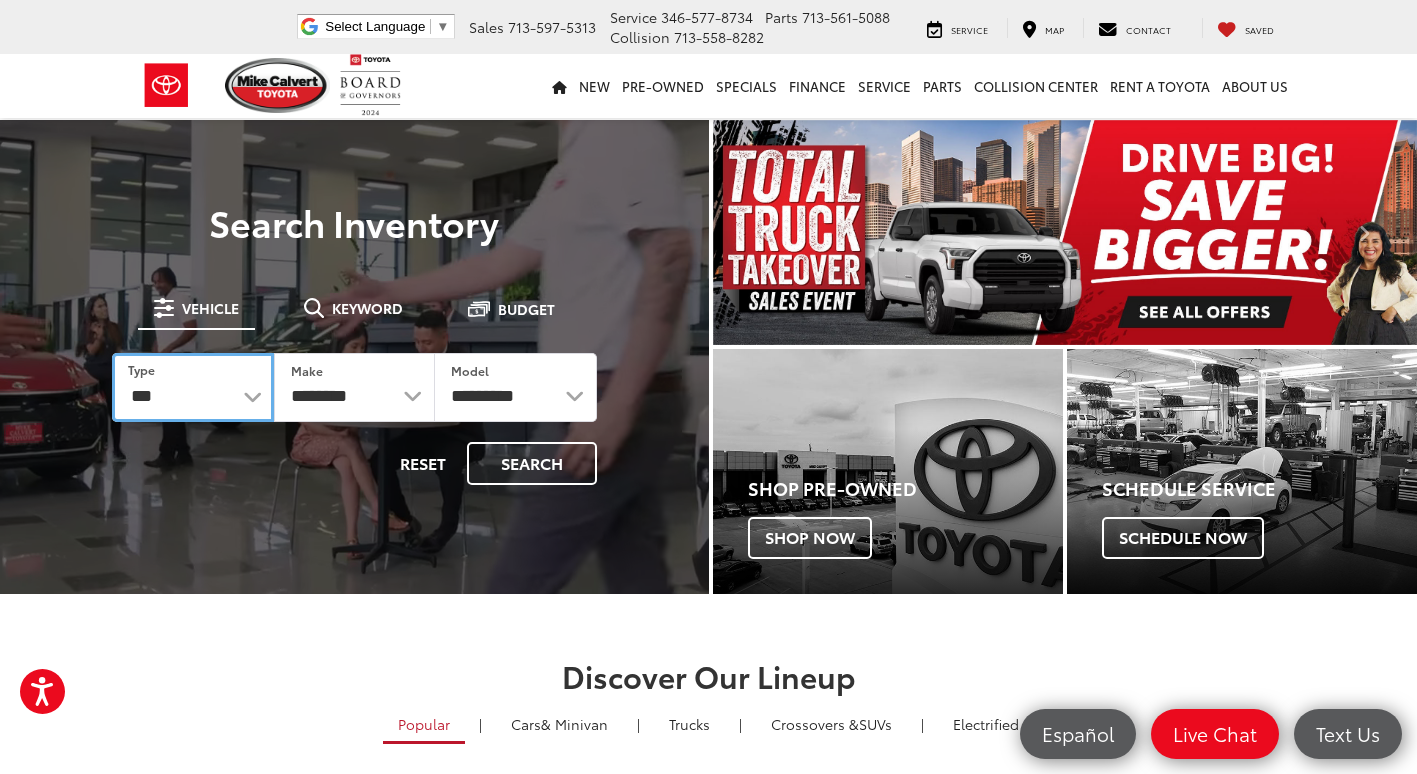 click on "***
***
****
*********" at bounding box center [193, 387] 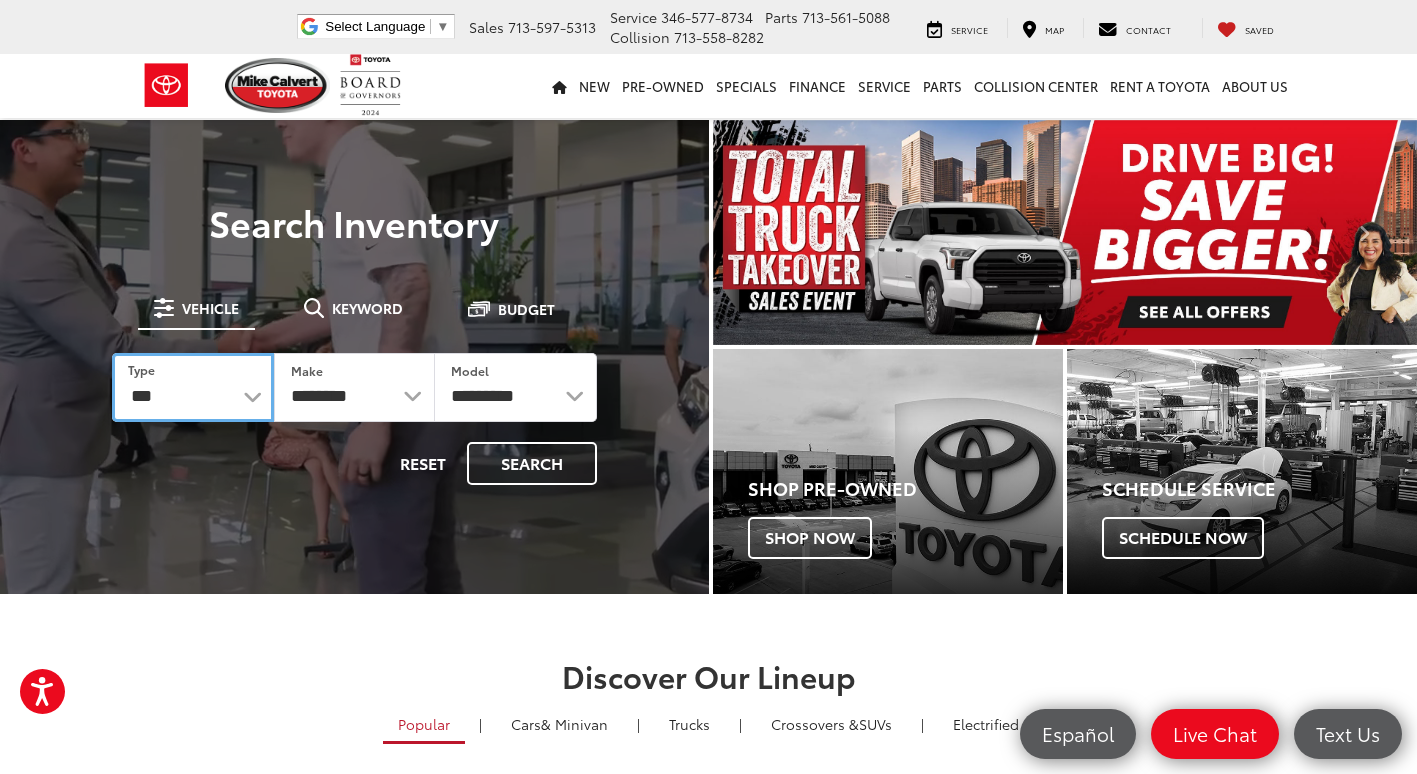select 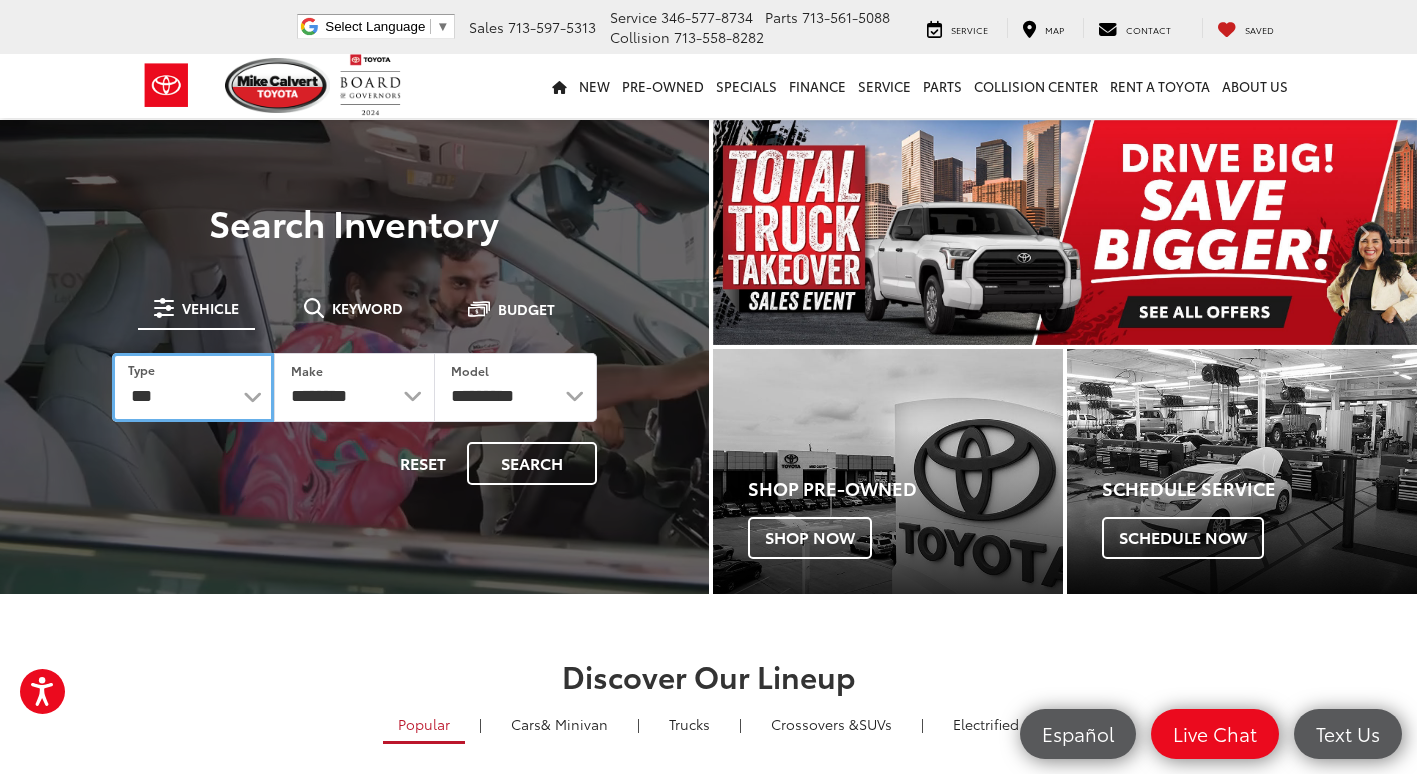 select 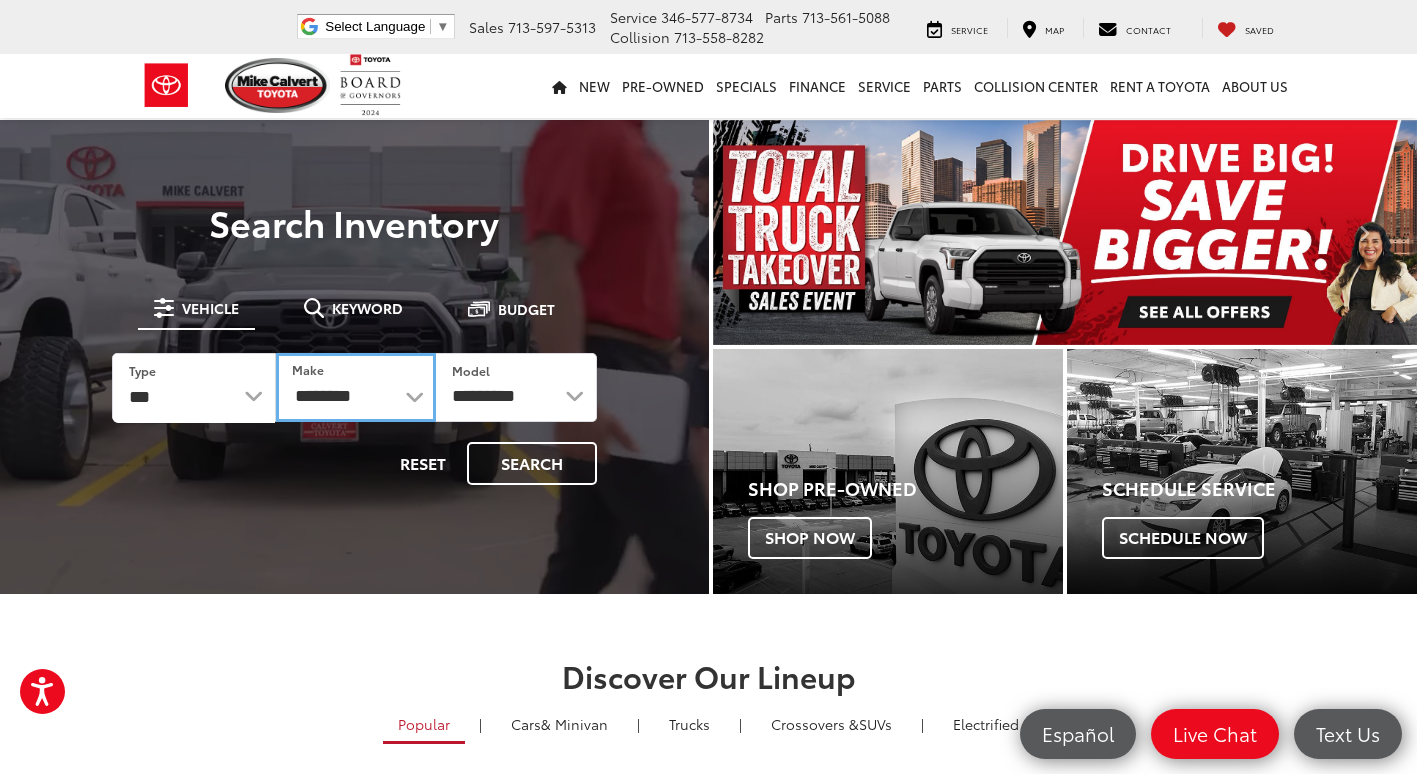 click on "**********" at bounding box center (356, 387) 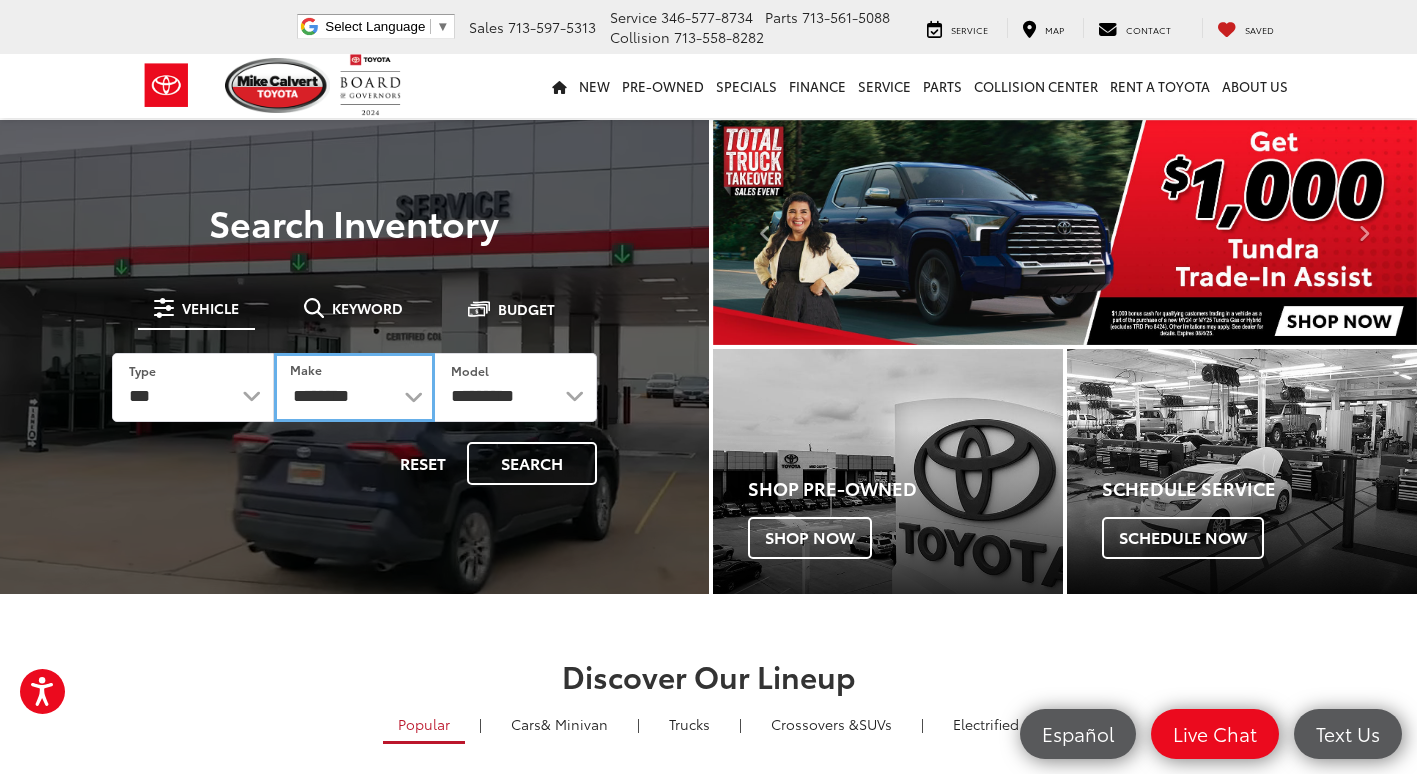 select on "******" 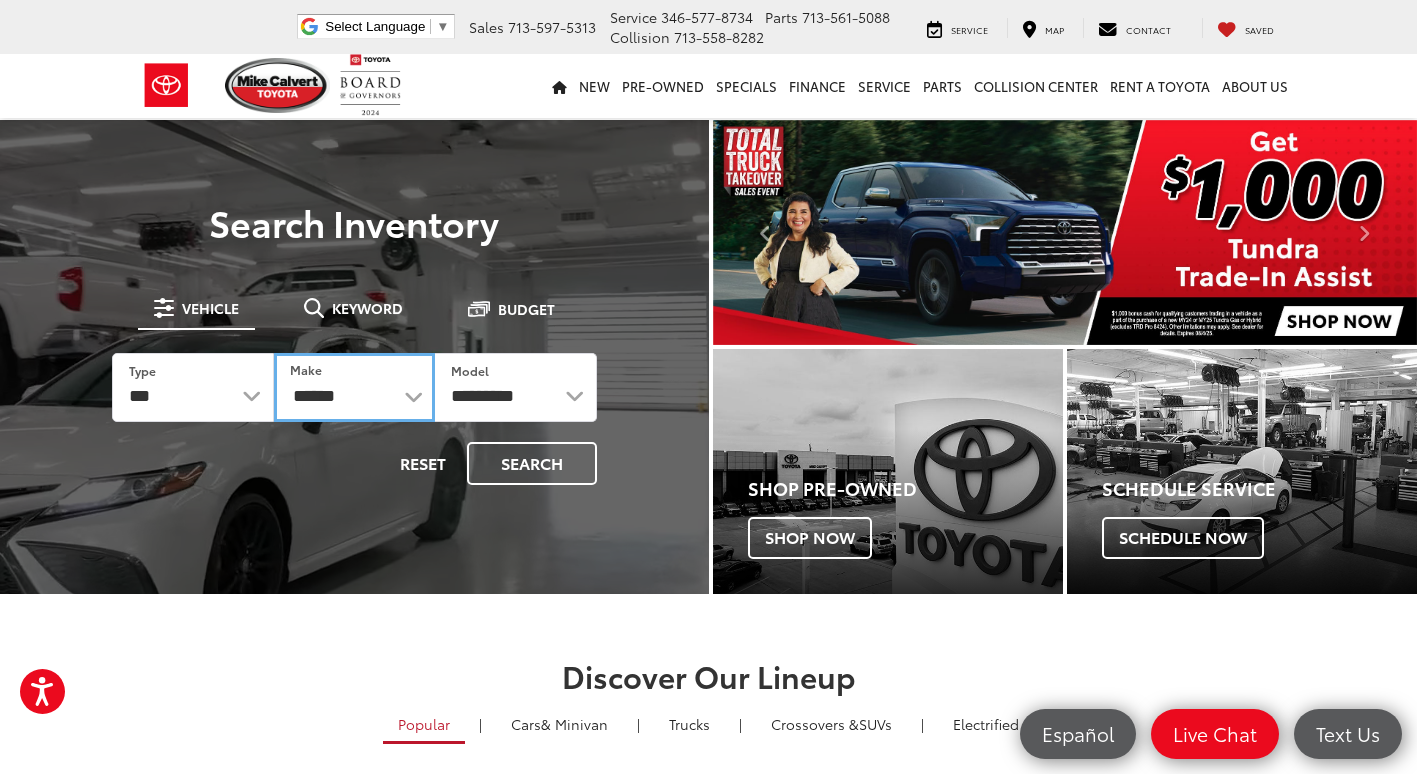 click on "**********" at bounding box center (355, 387) 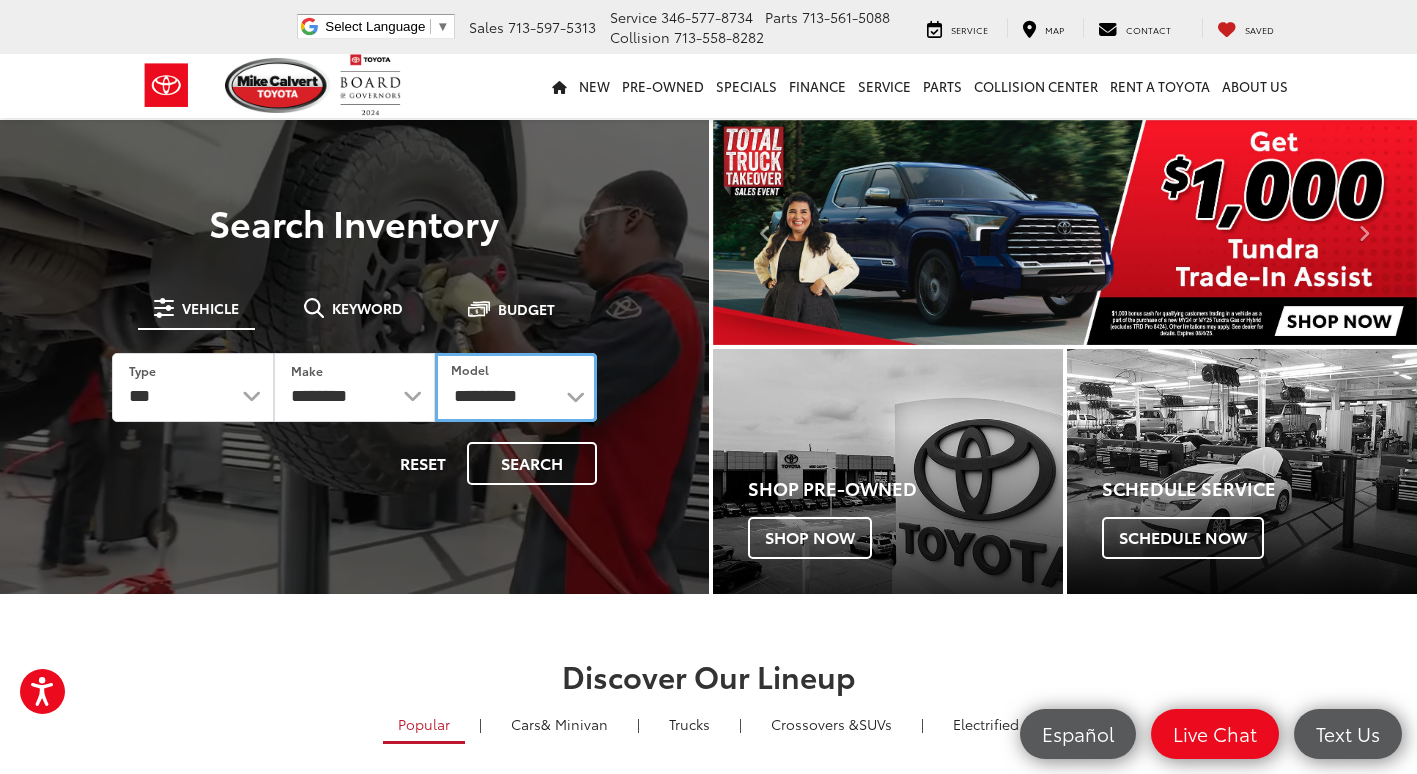 click on "**********" at bounding box center (516, 387) 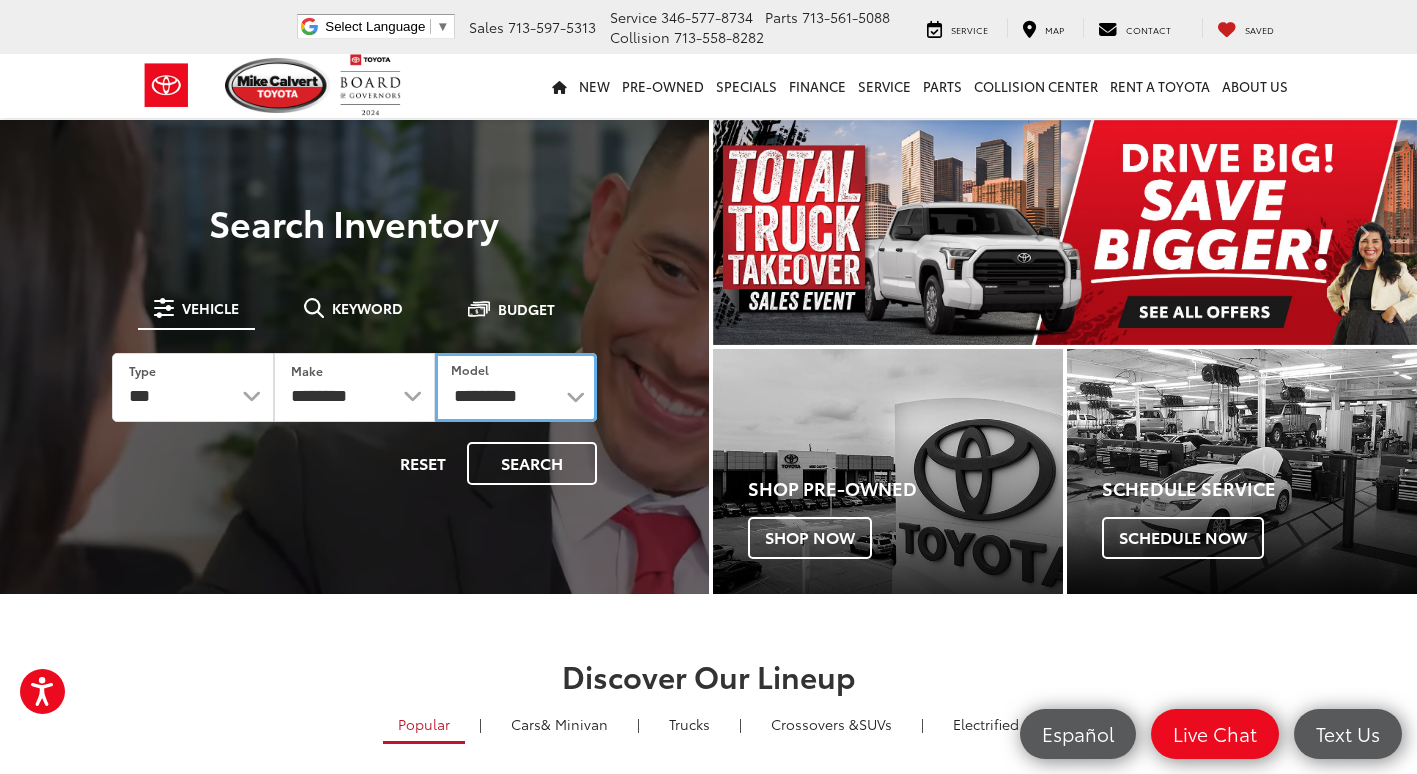 select on "******" 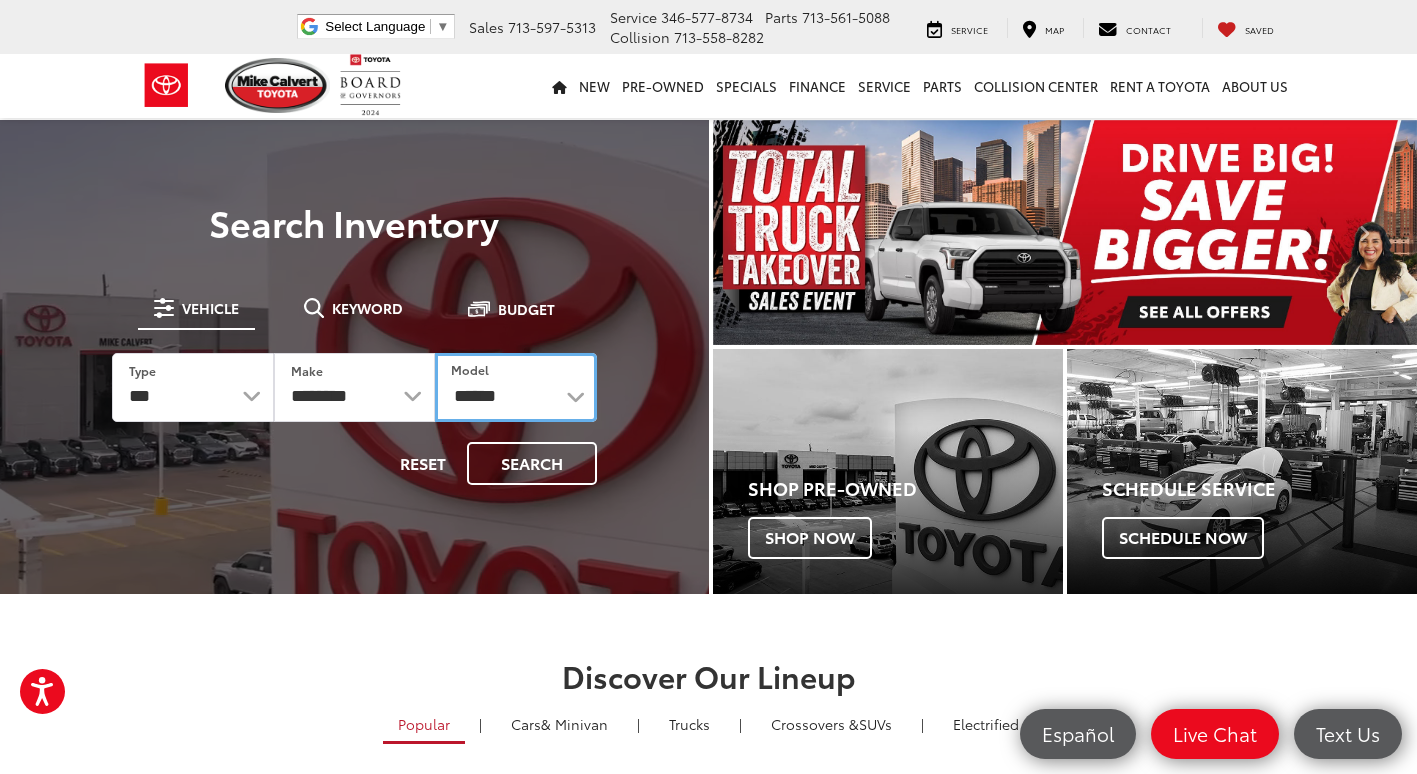 click on "**********" at bounding box center [516, 387] 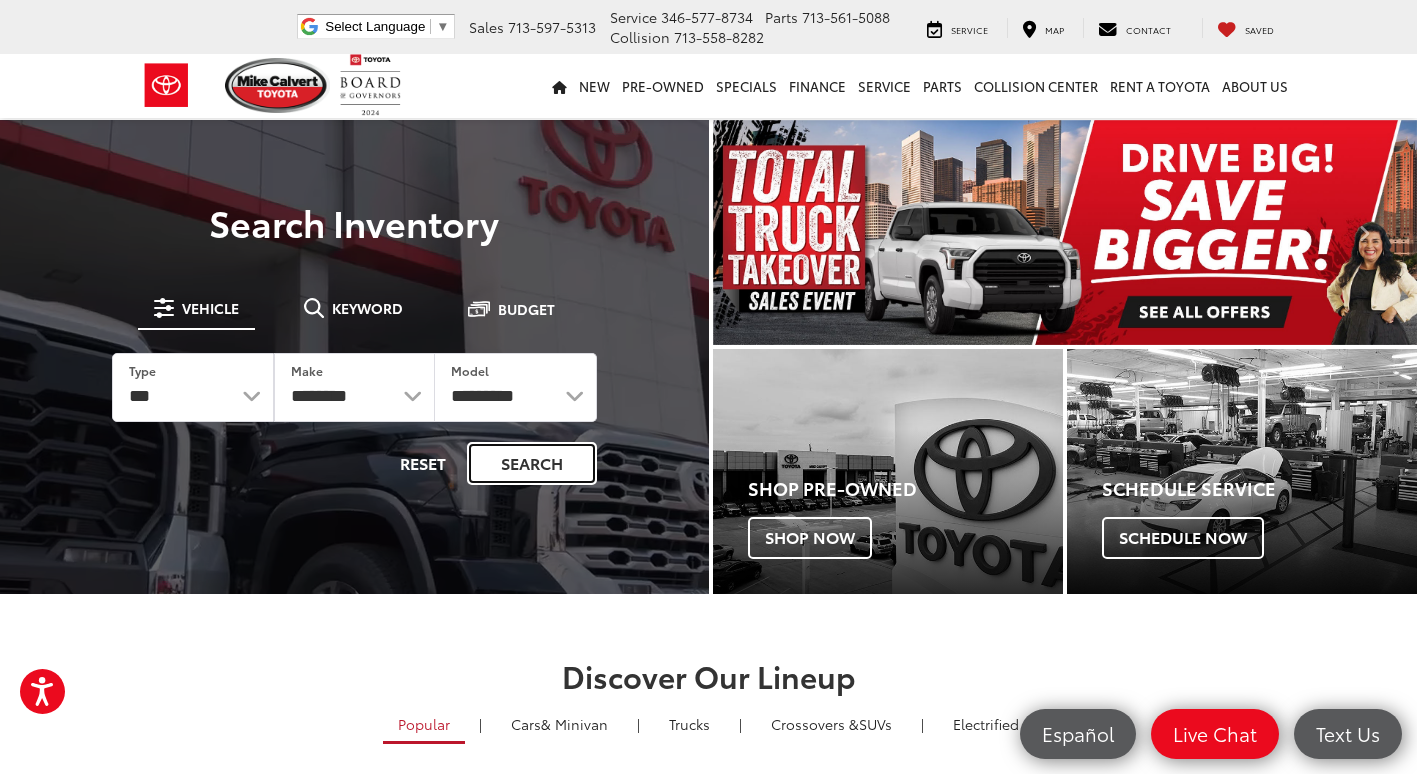 click on "Search" at bounding box center [532, 463] 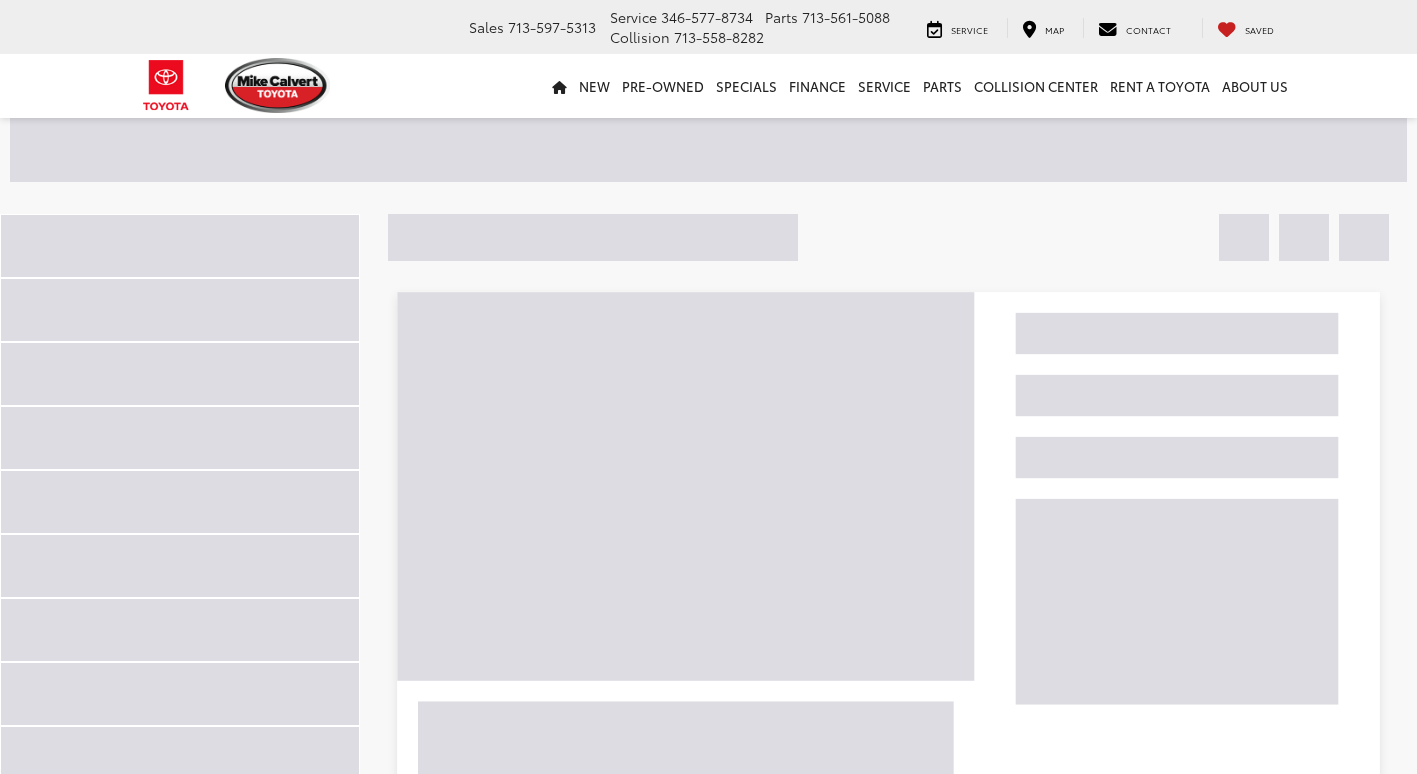 scroll, scrollTop: 0, scrollLeft: 0, axis: both 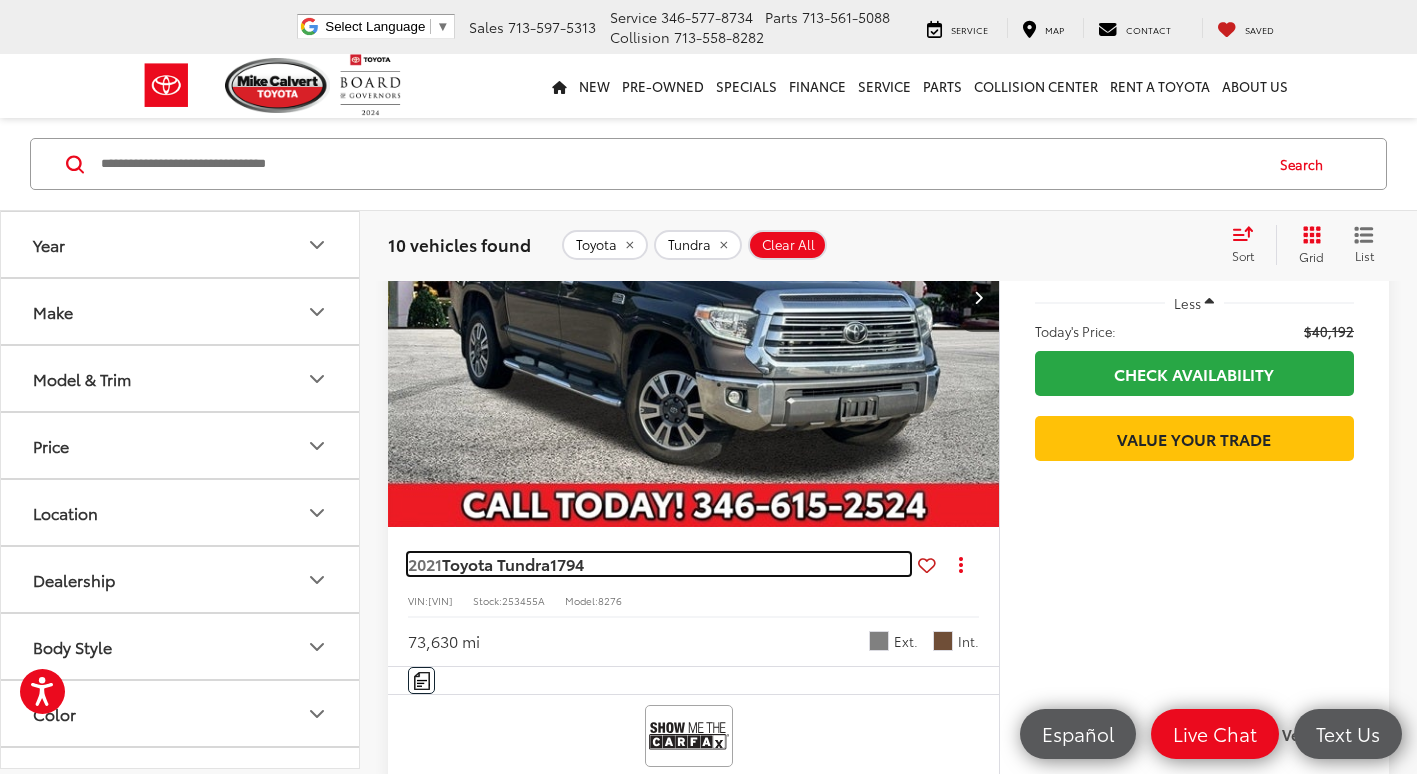 click on "2021  Toyota Tundra  1794" at bounding box center [659, 564] 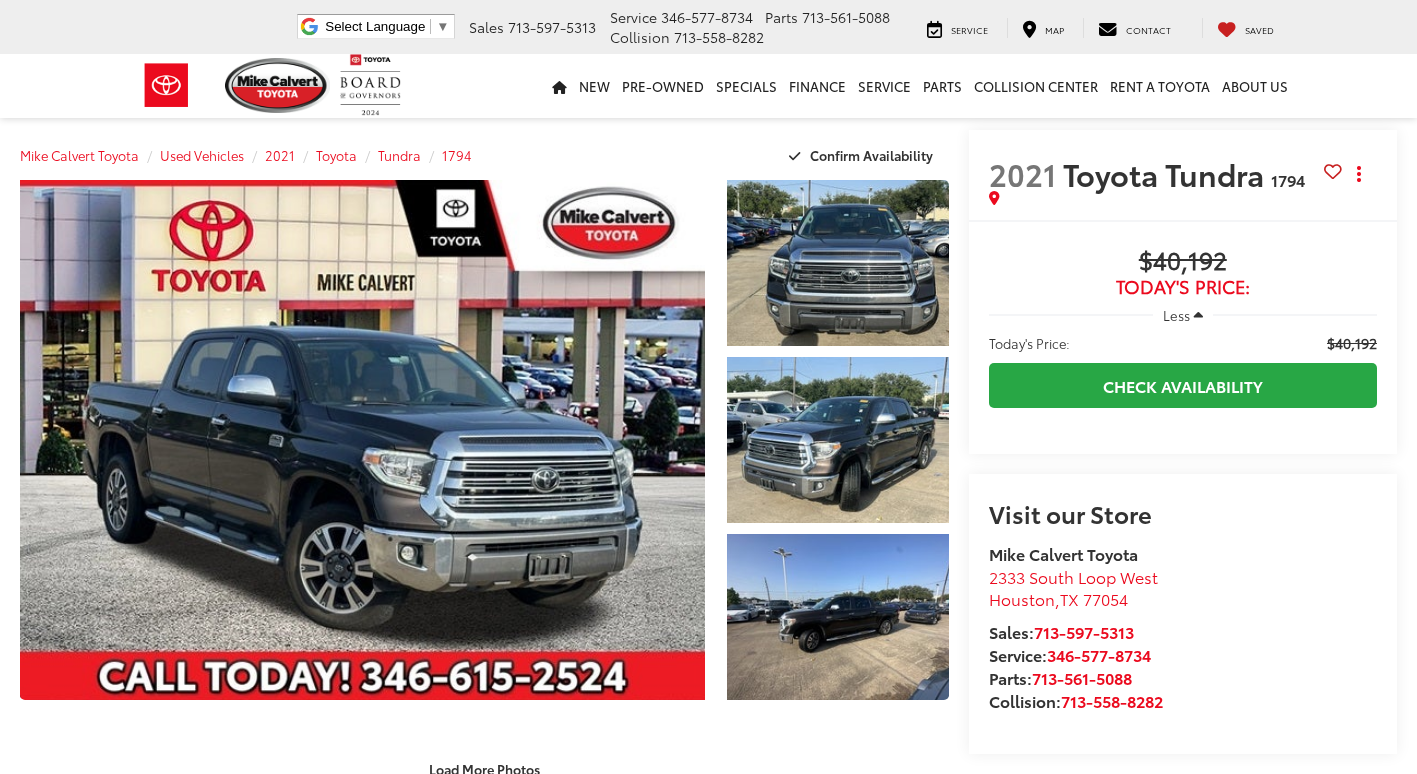 scroll, scrollTop: 0, scrollLeft: 0, axis: both 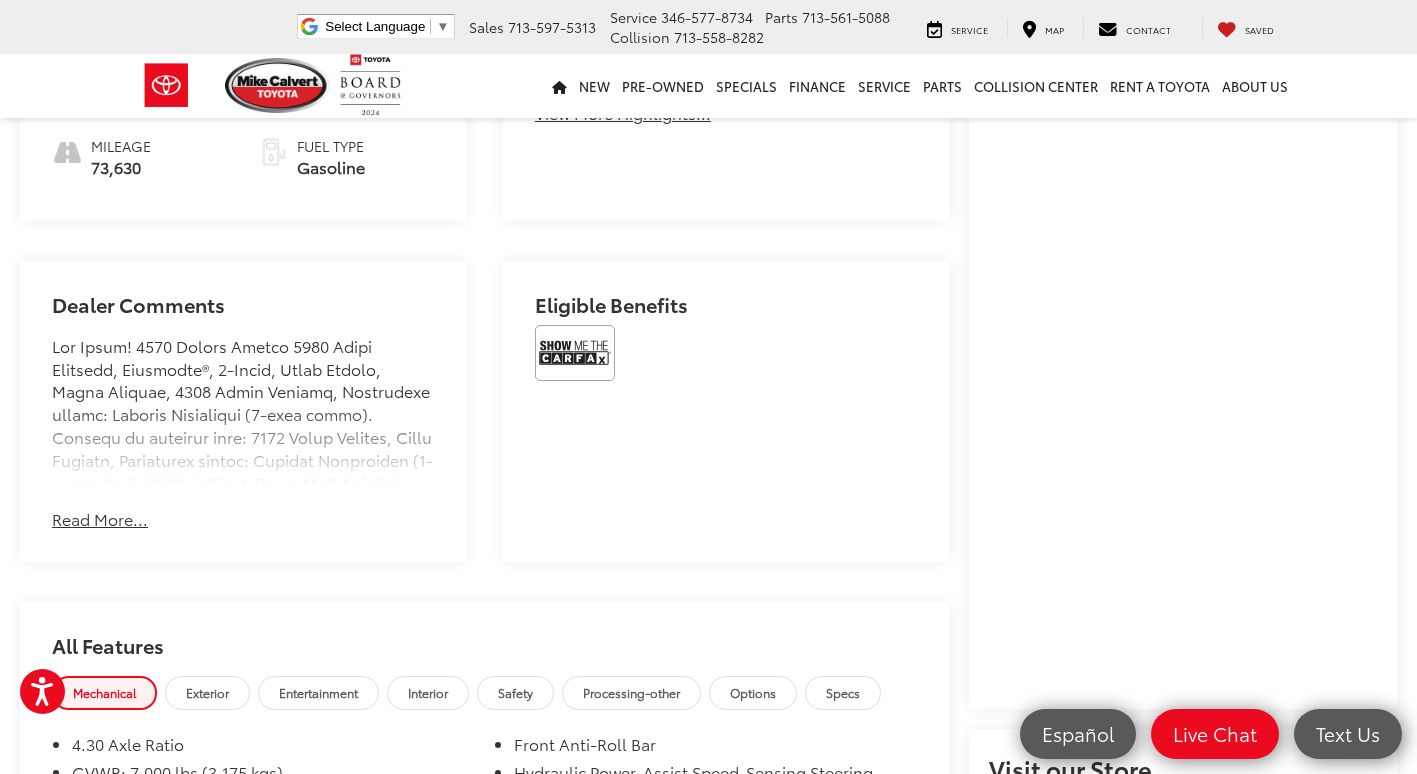 click on "Read More..." at bounding box center (100, 519) 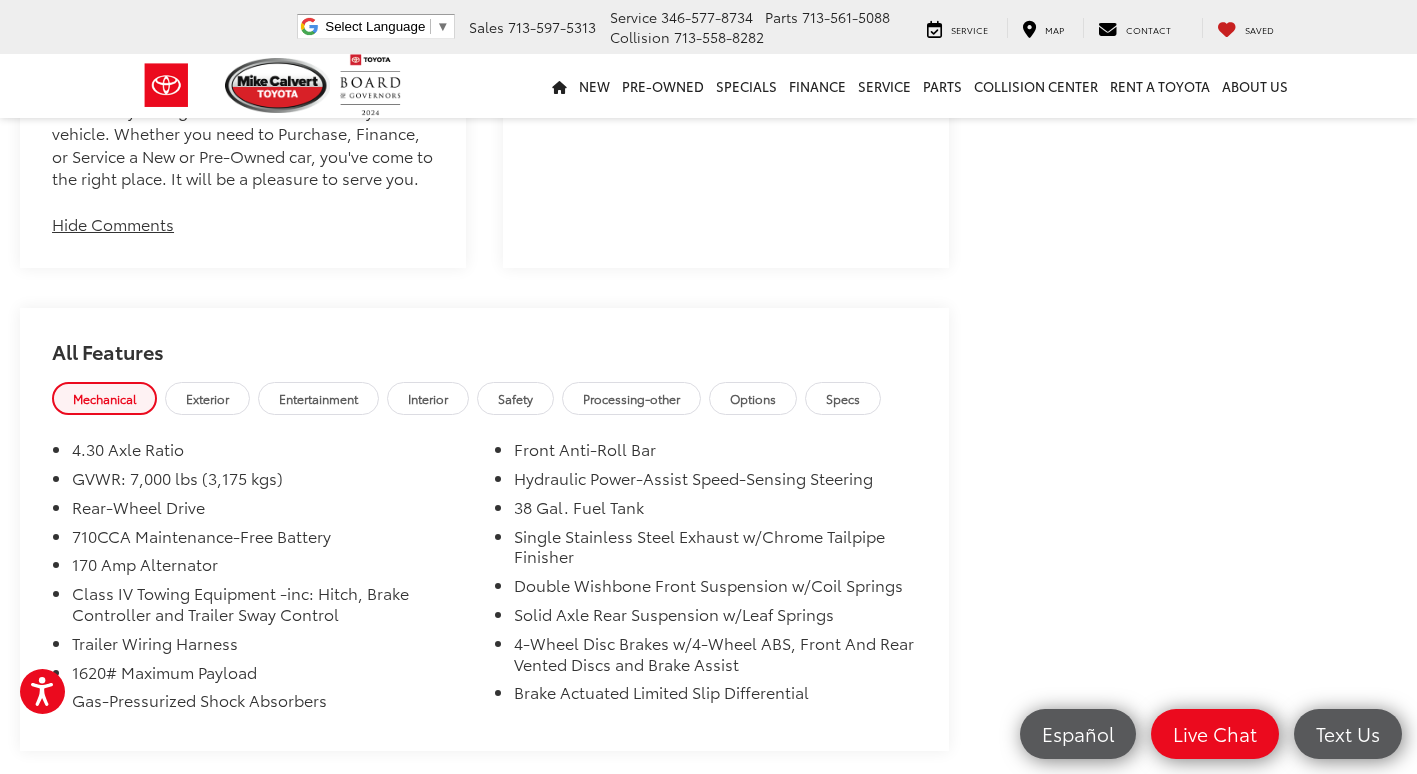 scroll, scrollTop: 2800, scrollLeft: 0, axis: vertical 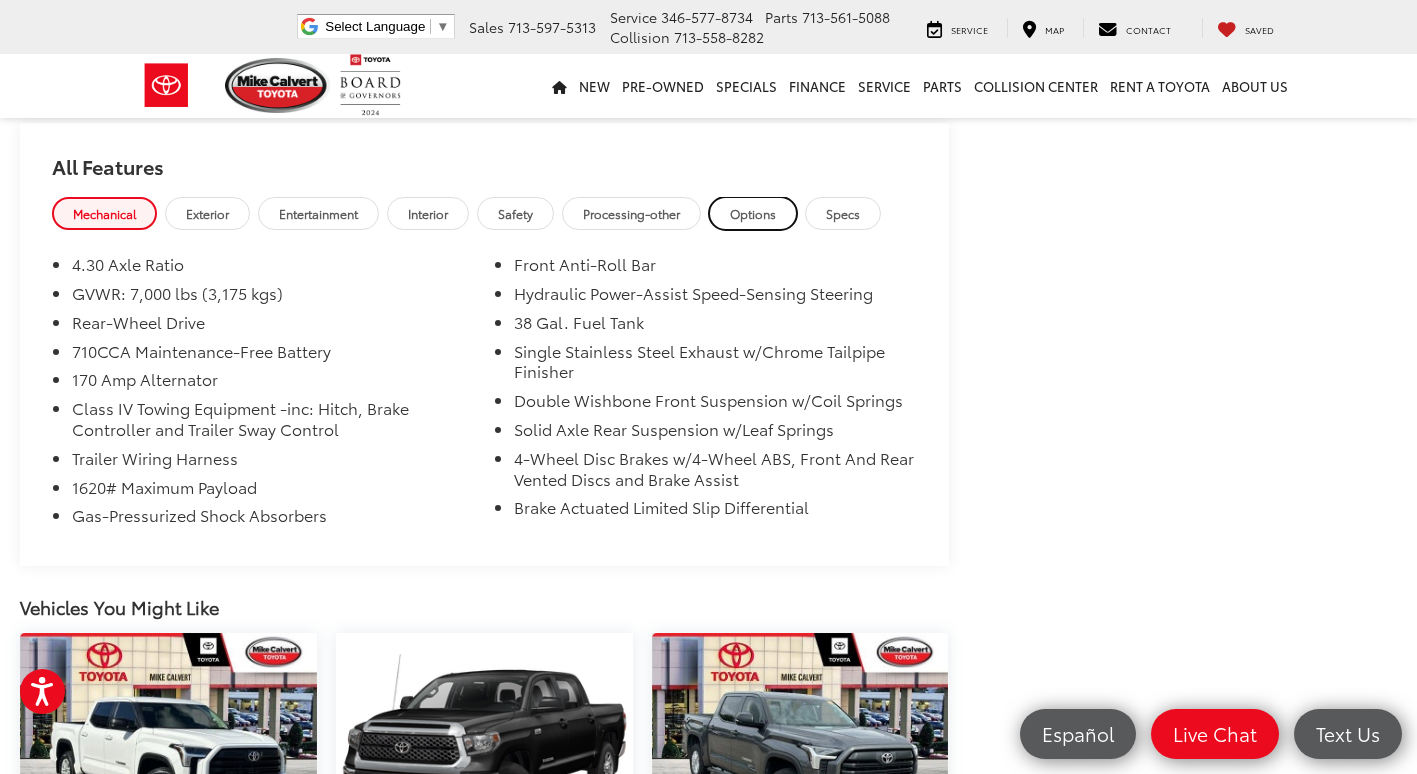 click on "Options" at bounding box center [753, 213] 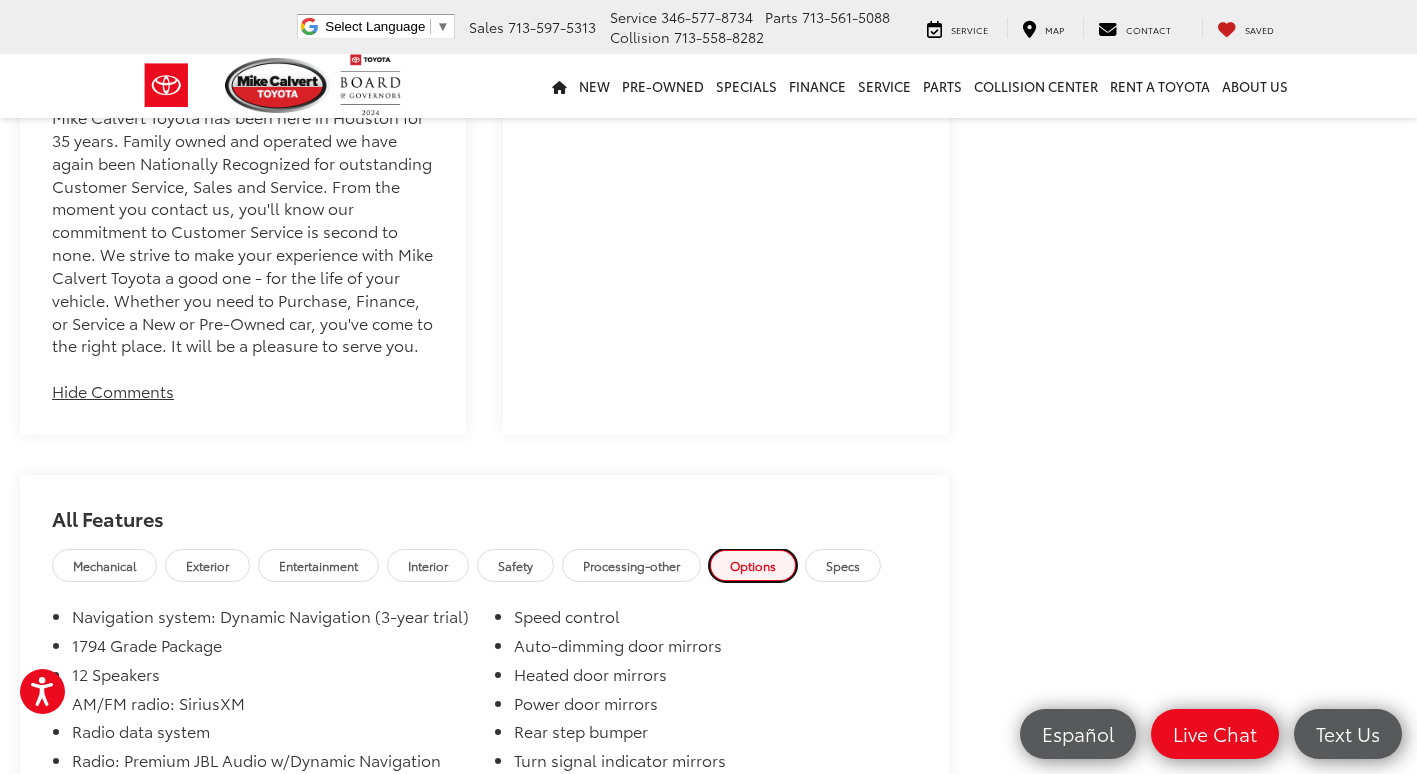 scroll, scrollTop: 2700, scrollLeft: 0, axis: vertical 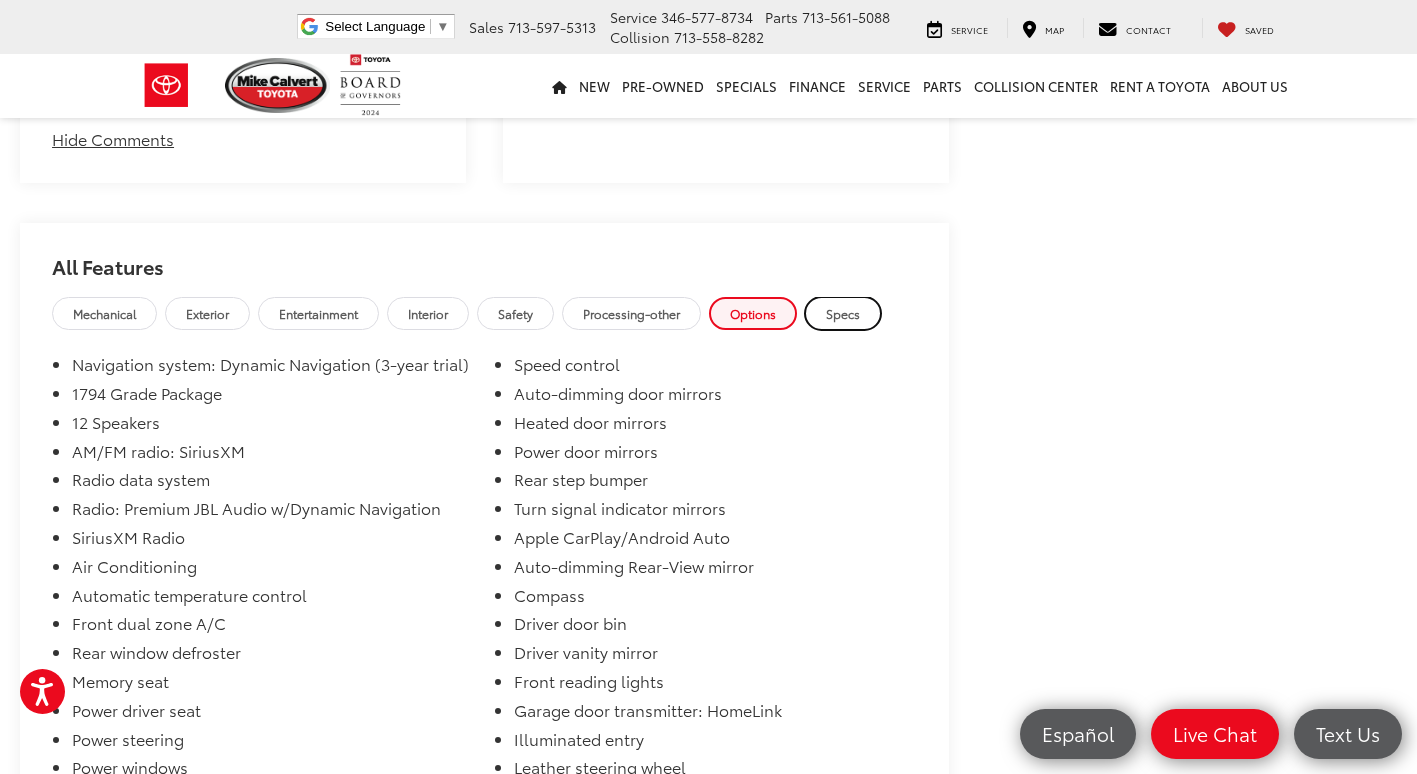 click on "Specs" at bounding box center (843, 313) 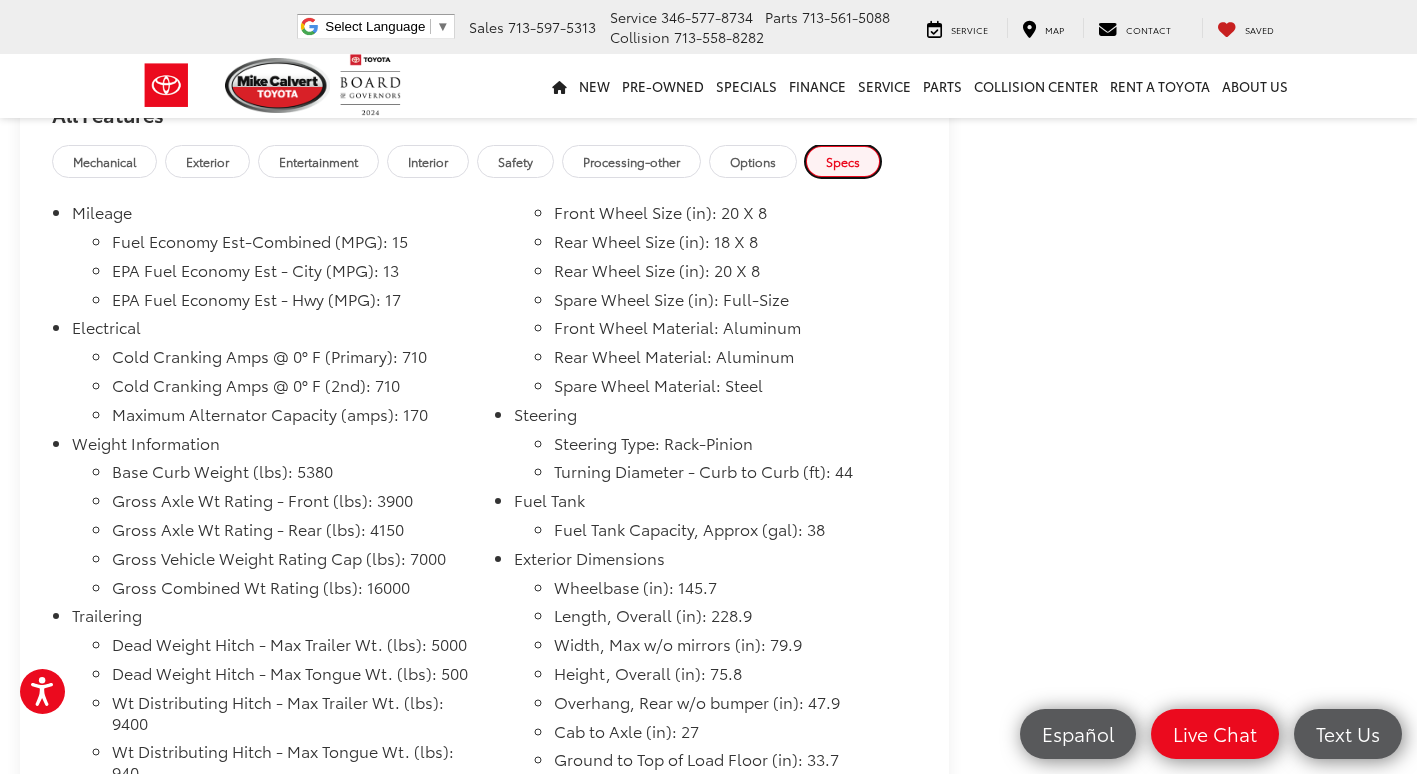 scroll, scrollTop: 2800, scrollLeft: 0, axis: vertical 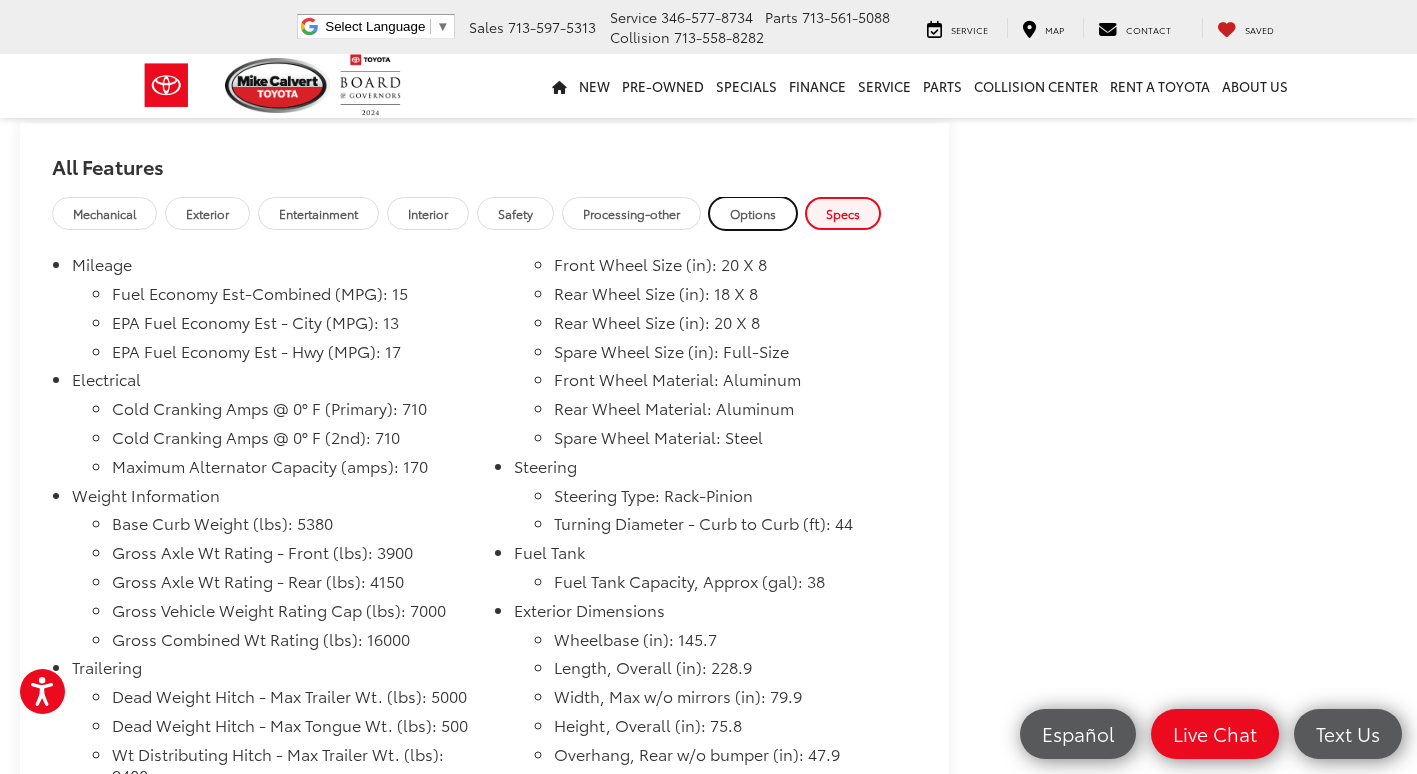 click on "Options" at bounding box center (753, 213) 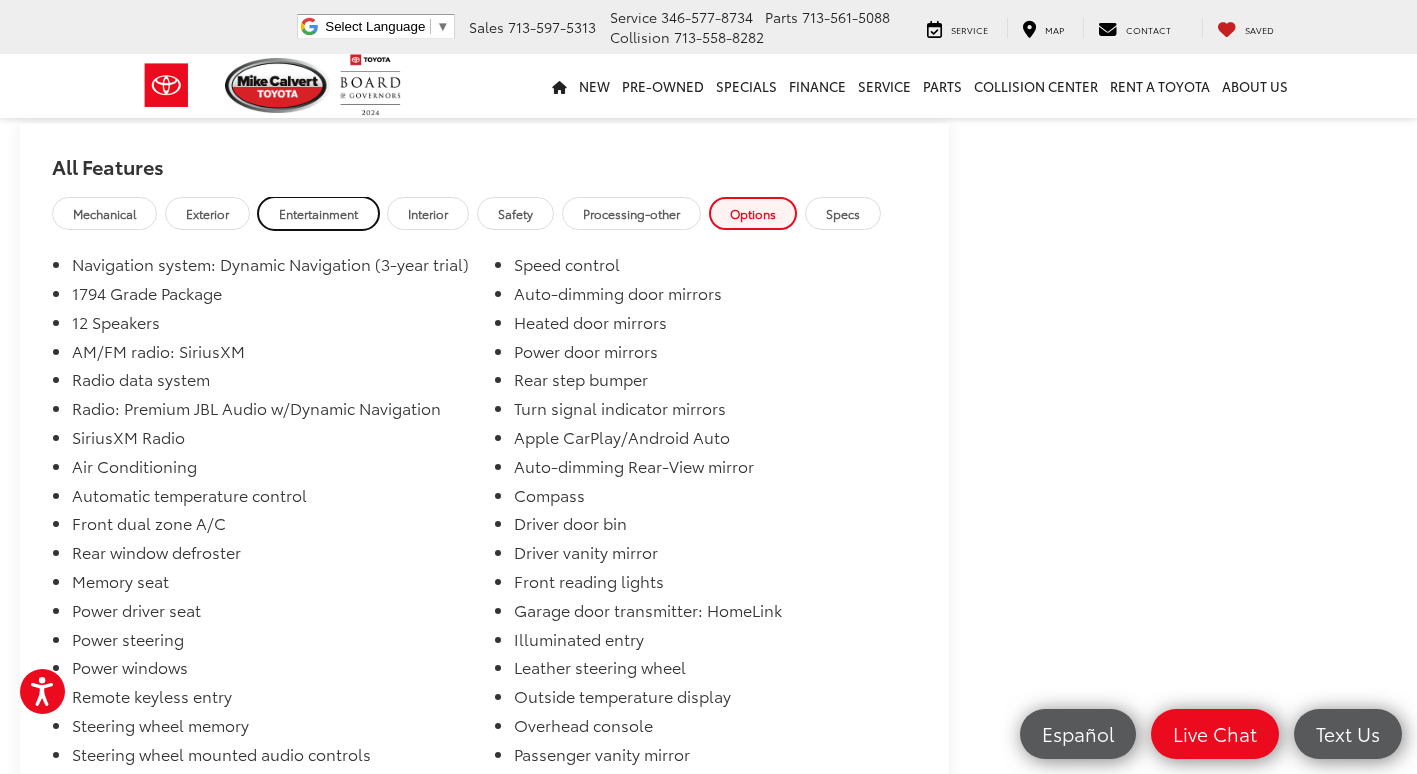 click on "Entertainment" at bounding box center [318, 213] 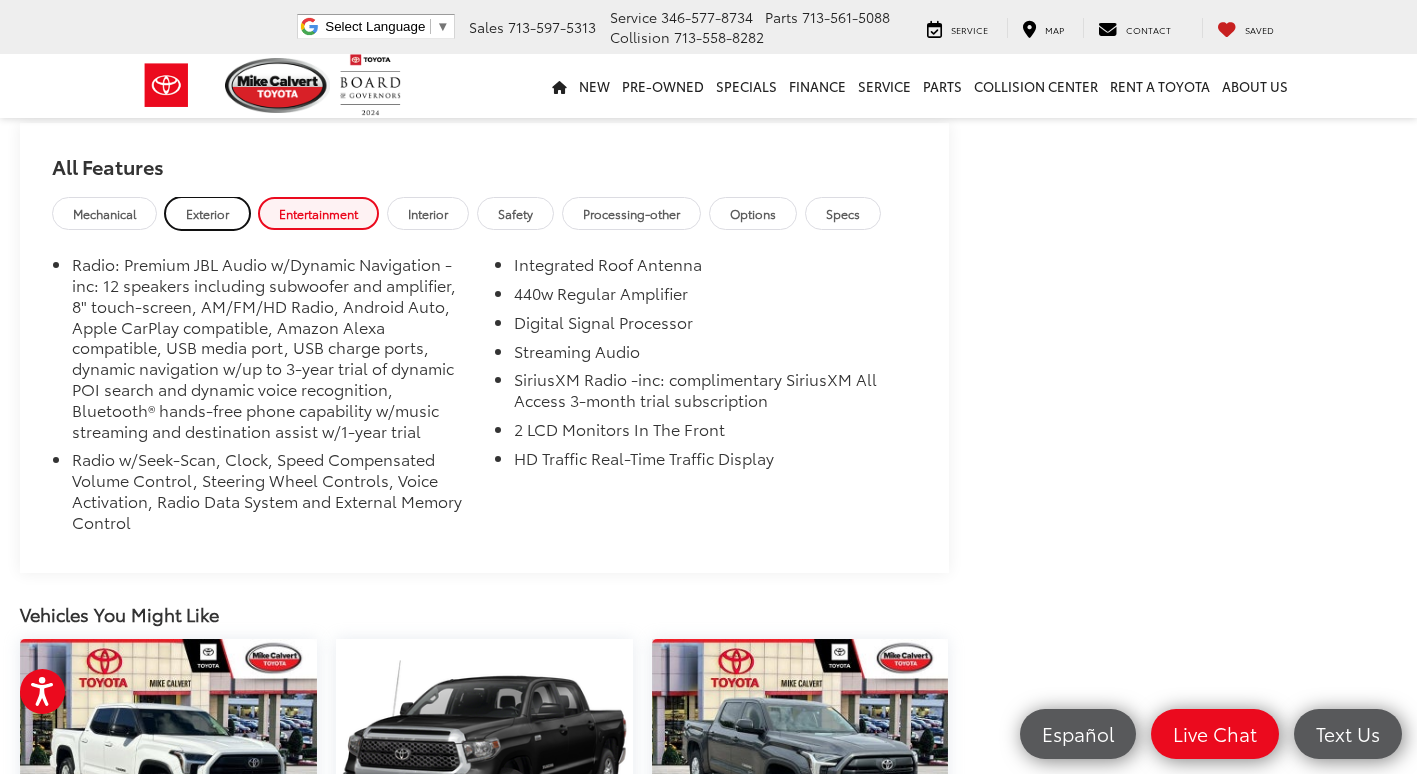 click on "Exterior" at bounding box center (207, 213) 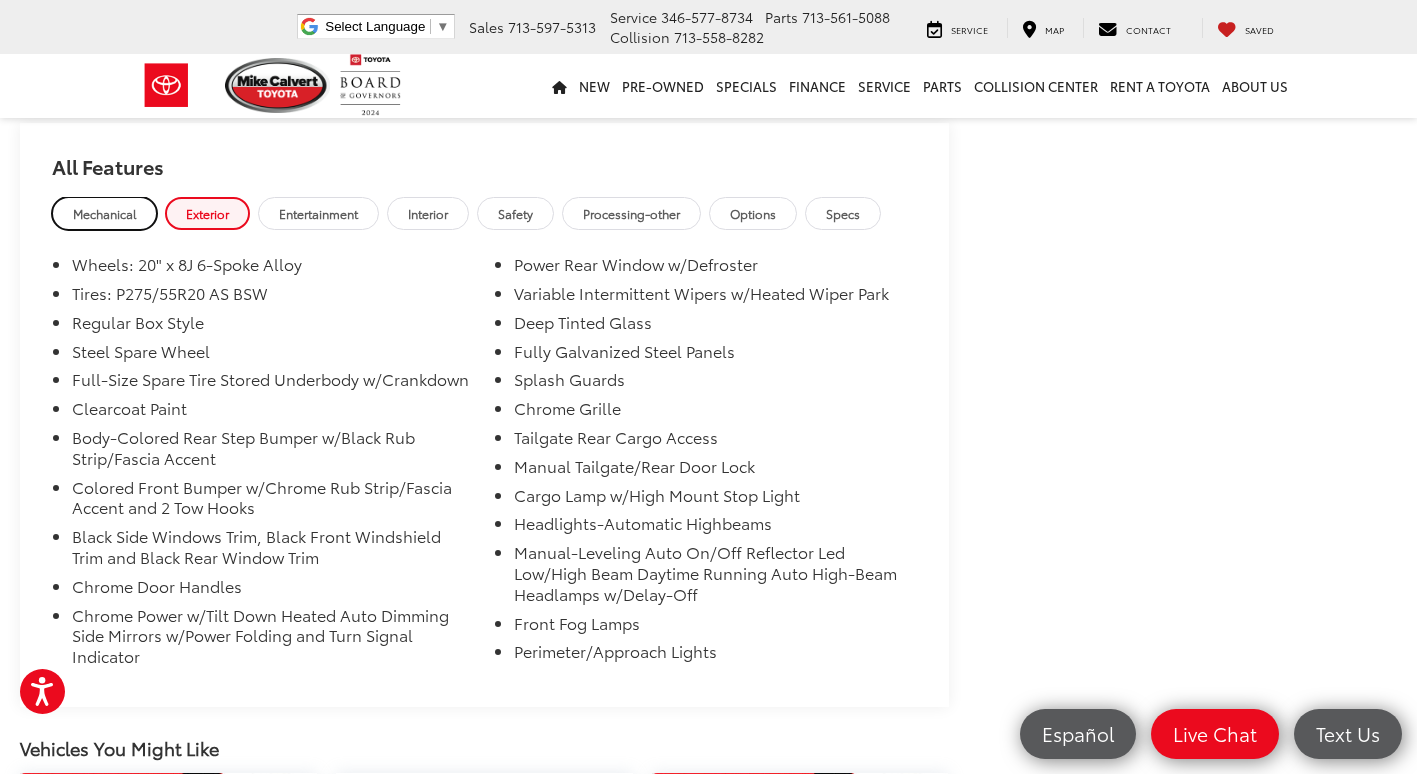 click on "Mechanical" at bounding box center [104, 213] 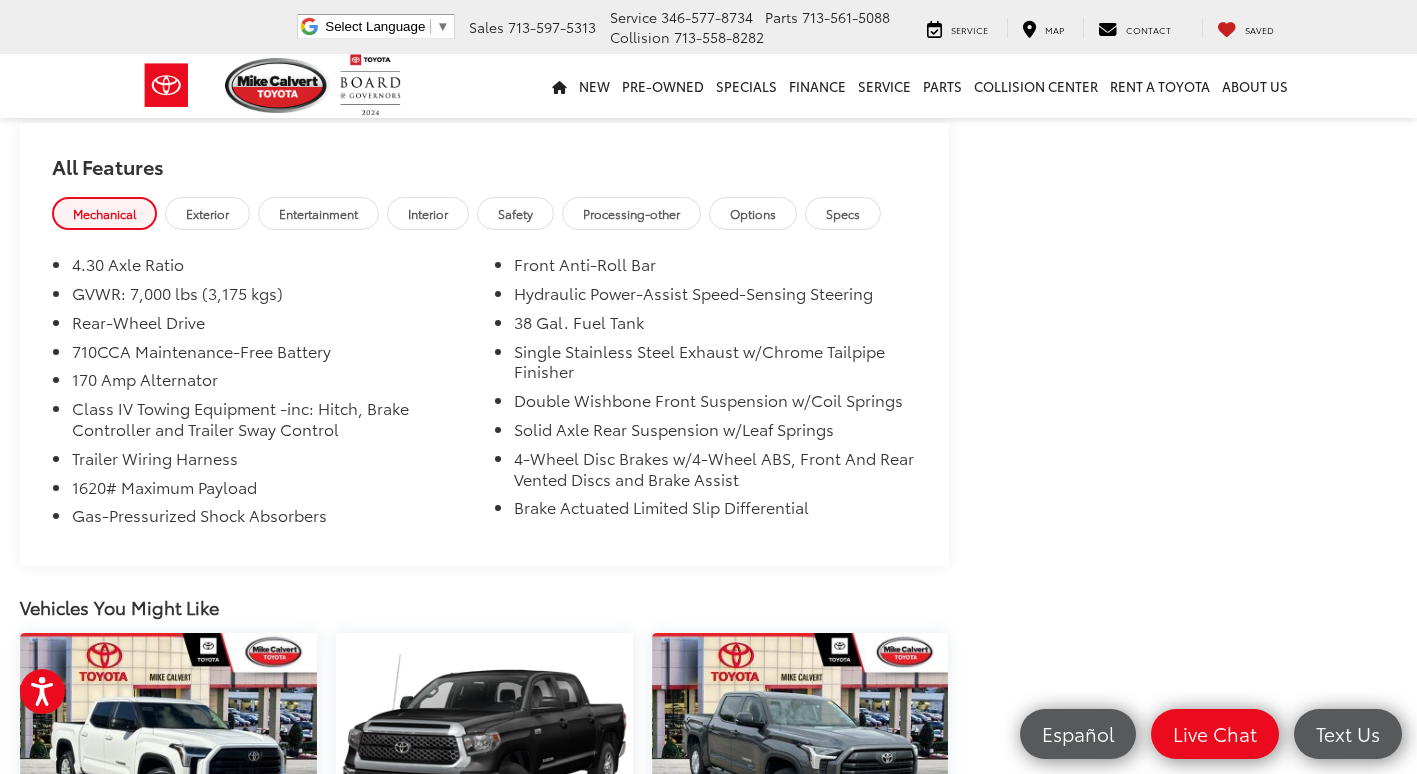 click on "4.30 Axle Ratio
GVWR: 7,000 lbs (3,175 kgs)
Rear-Wheel Drive
710CCA Maintenance-Free Battery
170 Amp Alternator
Class IV Towing Equipment -inc: Hitch, Brake Controller and Trailer Sway Control
Trailer Wiring Harness
1620# Maximum Payload
Gas-Pressurized Shock Absorbers
Front Anti-Roll Bar
Hydraulic Power-Assist Speed-Sensing Steering
38 Gal. Fuel Tank
Single Stainless Steel Exhaust w/Chrome Tailpipe Finisher
Double Wishbone Front Suspension w/Coil Springs
Solid Axle Rear Suspension w/Leaf Springs
4-Wheel Disc Brakes w/4-Wheel ABS, Front And Rear Vented Discs and Brake Assist
Brake Actuated Limited Slip Differential
Wheels: 20" x 8J 6-Spoke Alloy
Tires: P275/55R20 AS BSW
Regular Box Style
Steel Spare Wheel
Full-Size Spare Tire Stored Underbody w/Crankdown
Clearcoat Paint
Body-Colored Rear Step Bumper w/Black Rub Strip/Fascia Accent
Colored Front Bumper w/Chrome Rub Strip/Fascia Accent and 2 Tow Hooks
Chrome Door Handles" at bounding box center [484, 400] 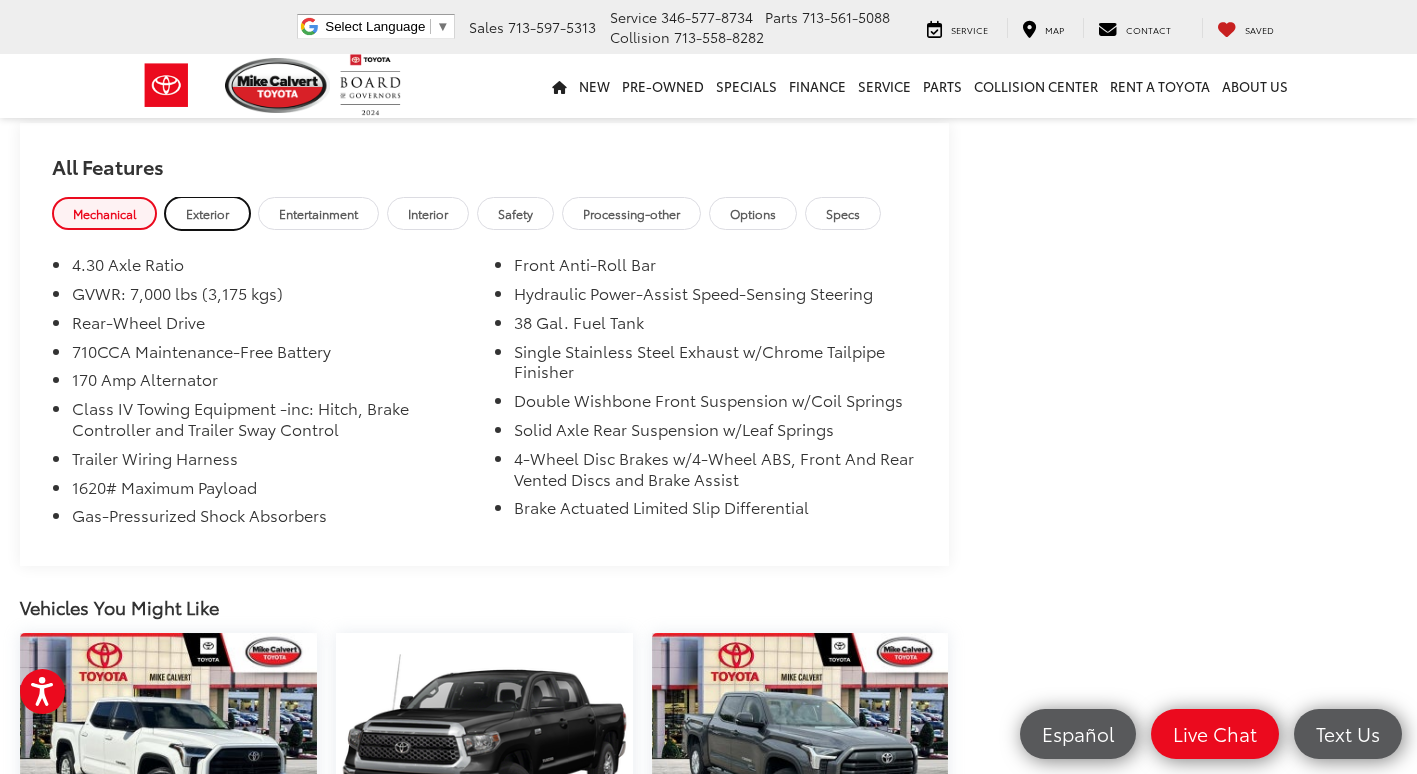 click on "Exterior" at bounding box center [207, 213] 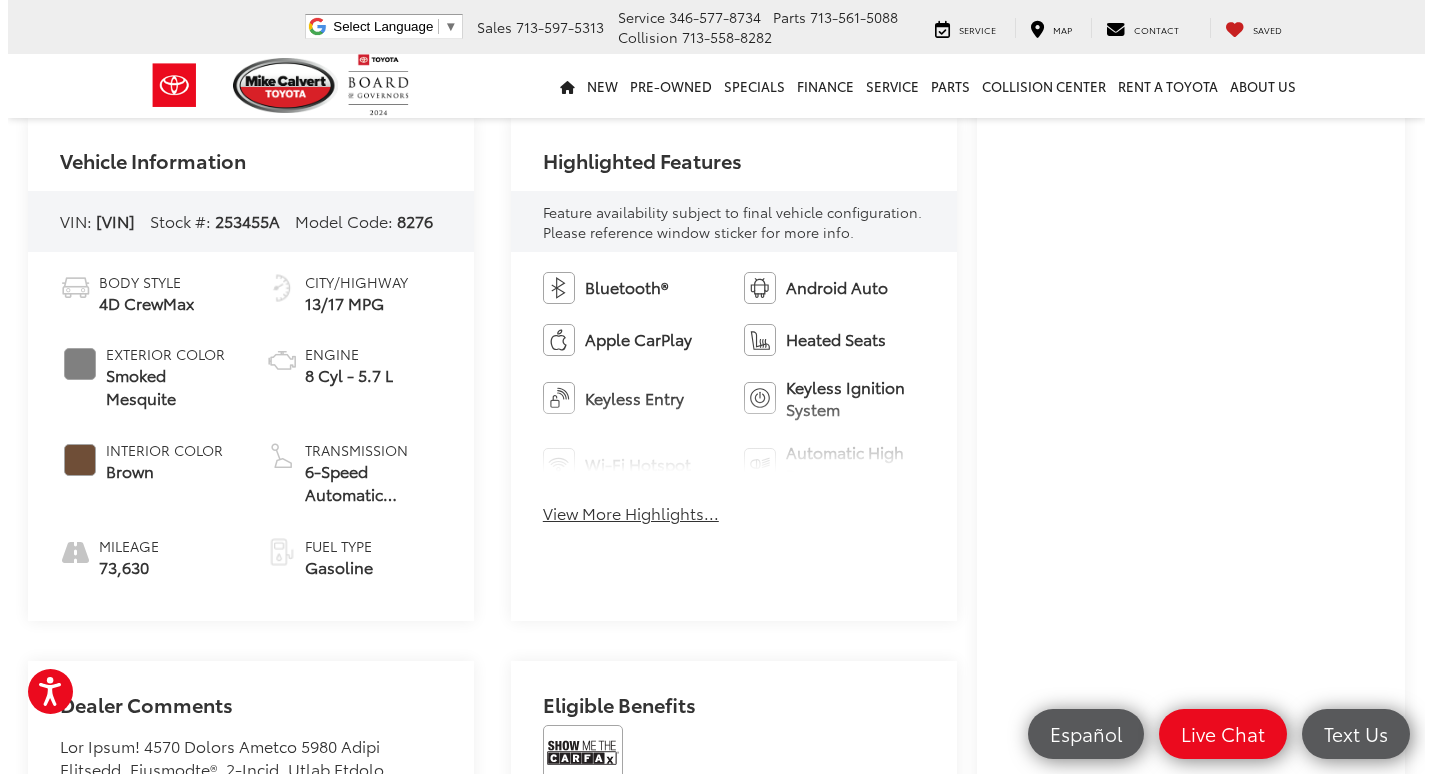 scroll, scrollTop: 100, scrollLeft: 0, axis: vertical 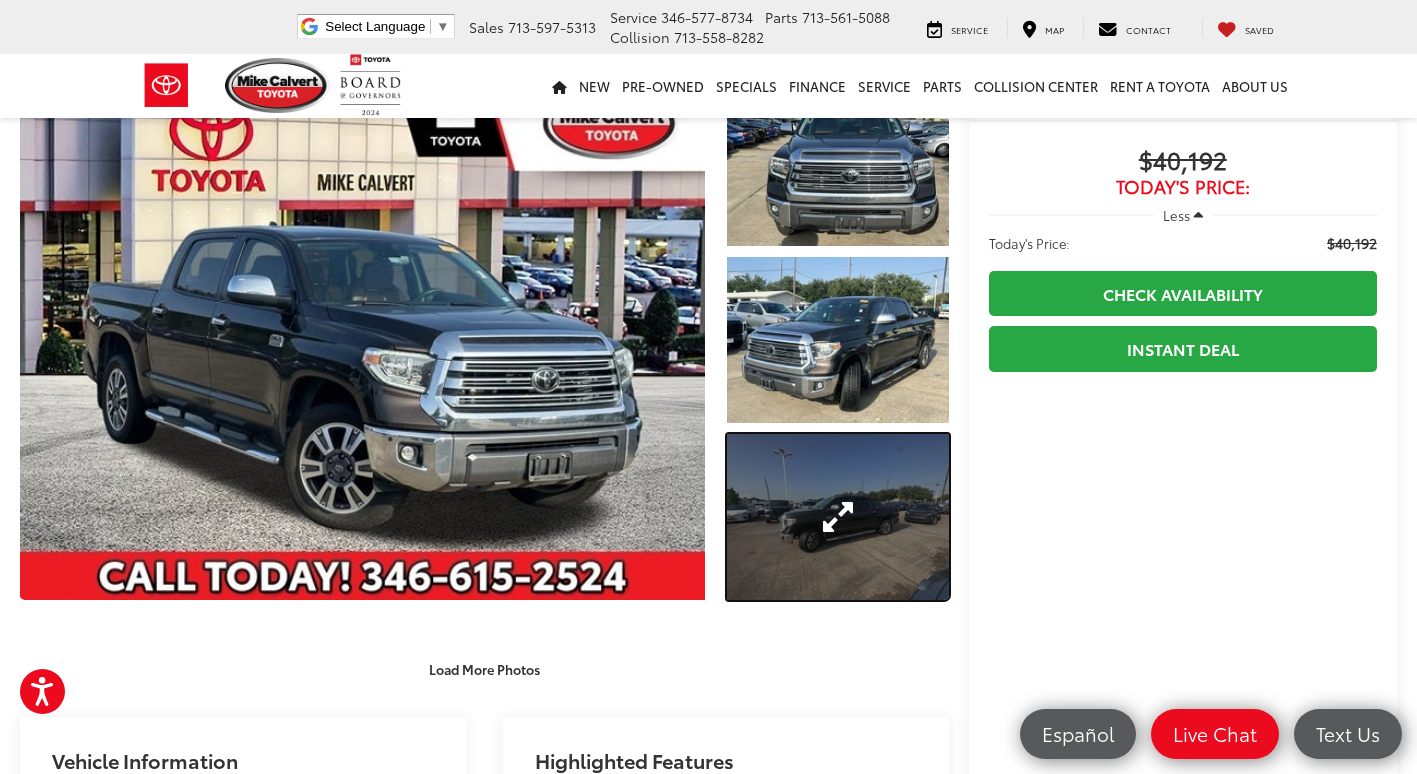 click at bounding box center (838, 517) 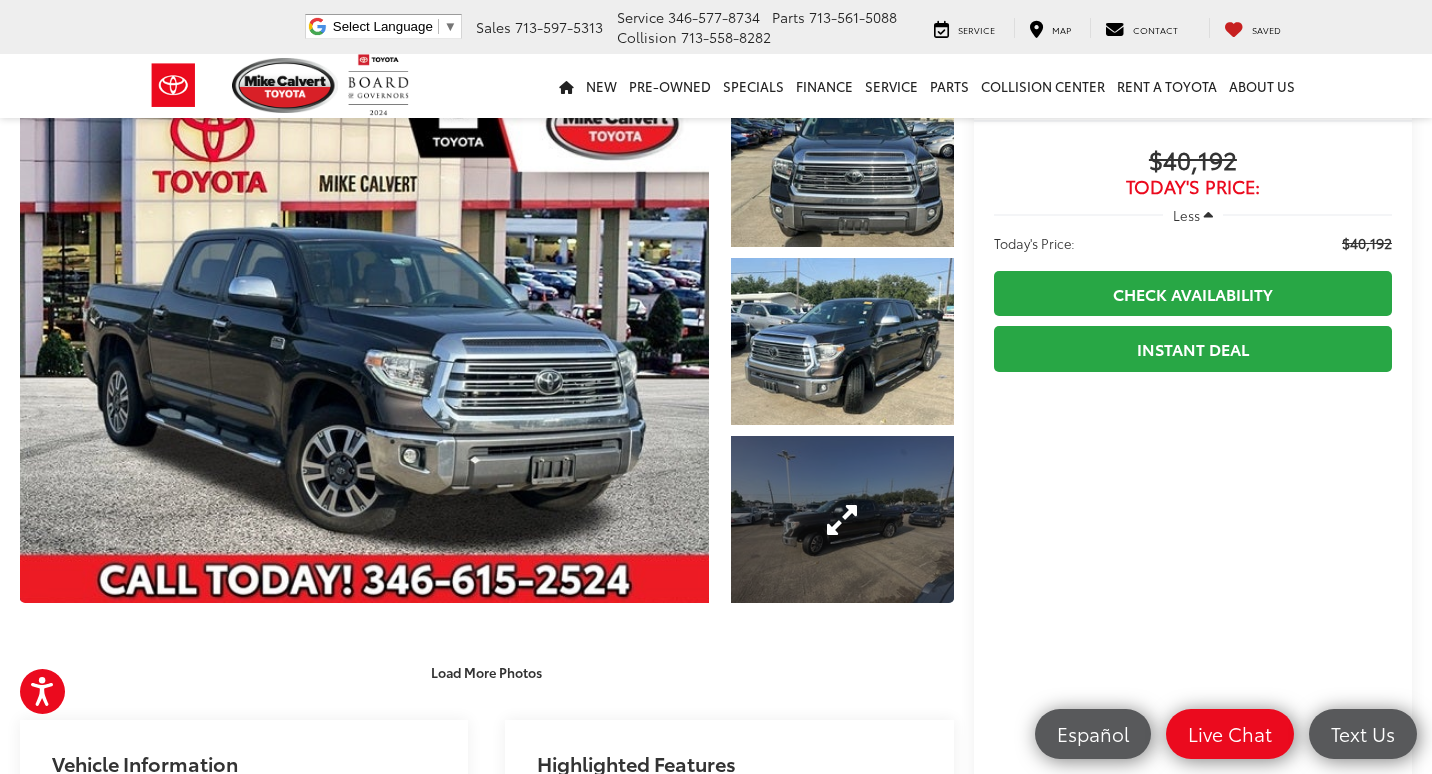 scroll, scrollTop: 222, scrollLeft: 0, axis: vertical 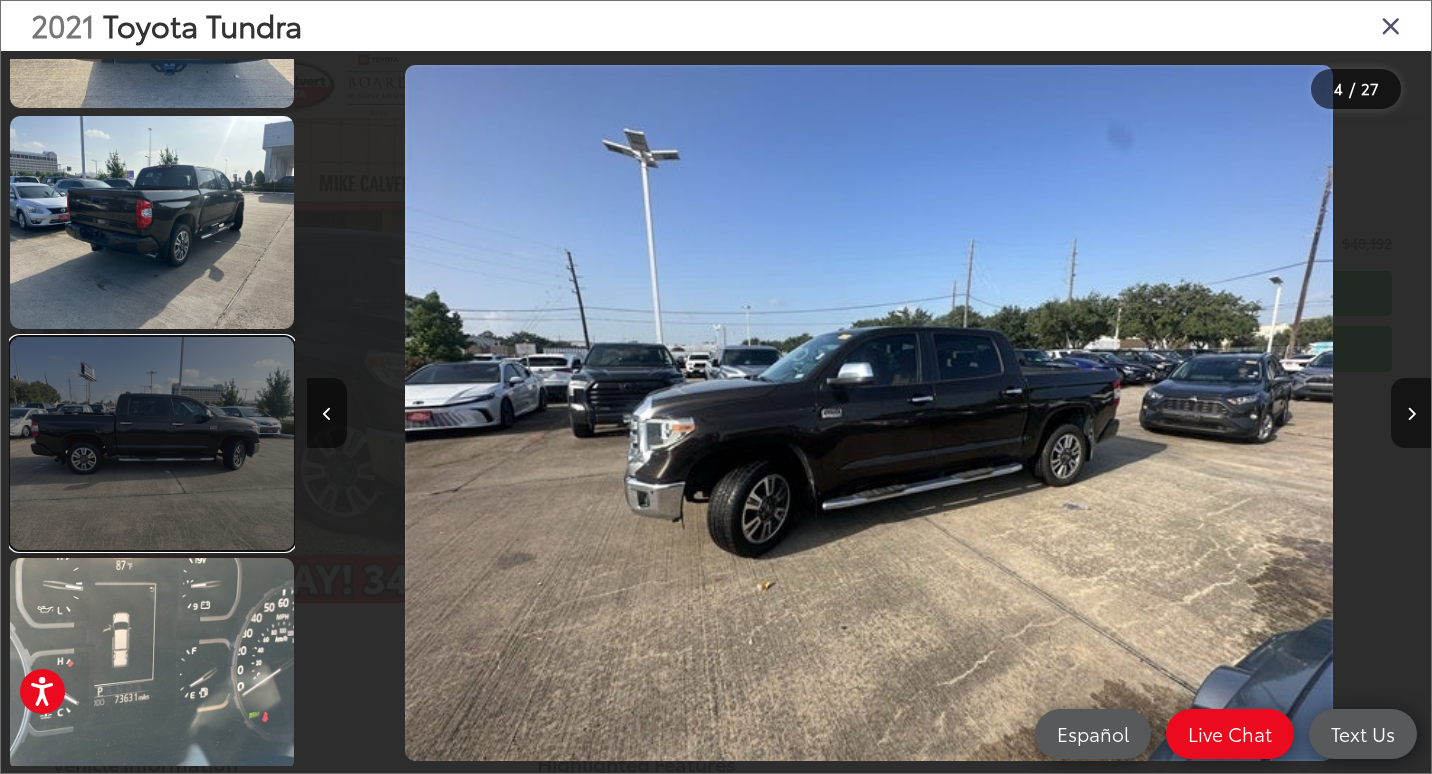 click at bounding box center (152, 443) 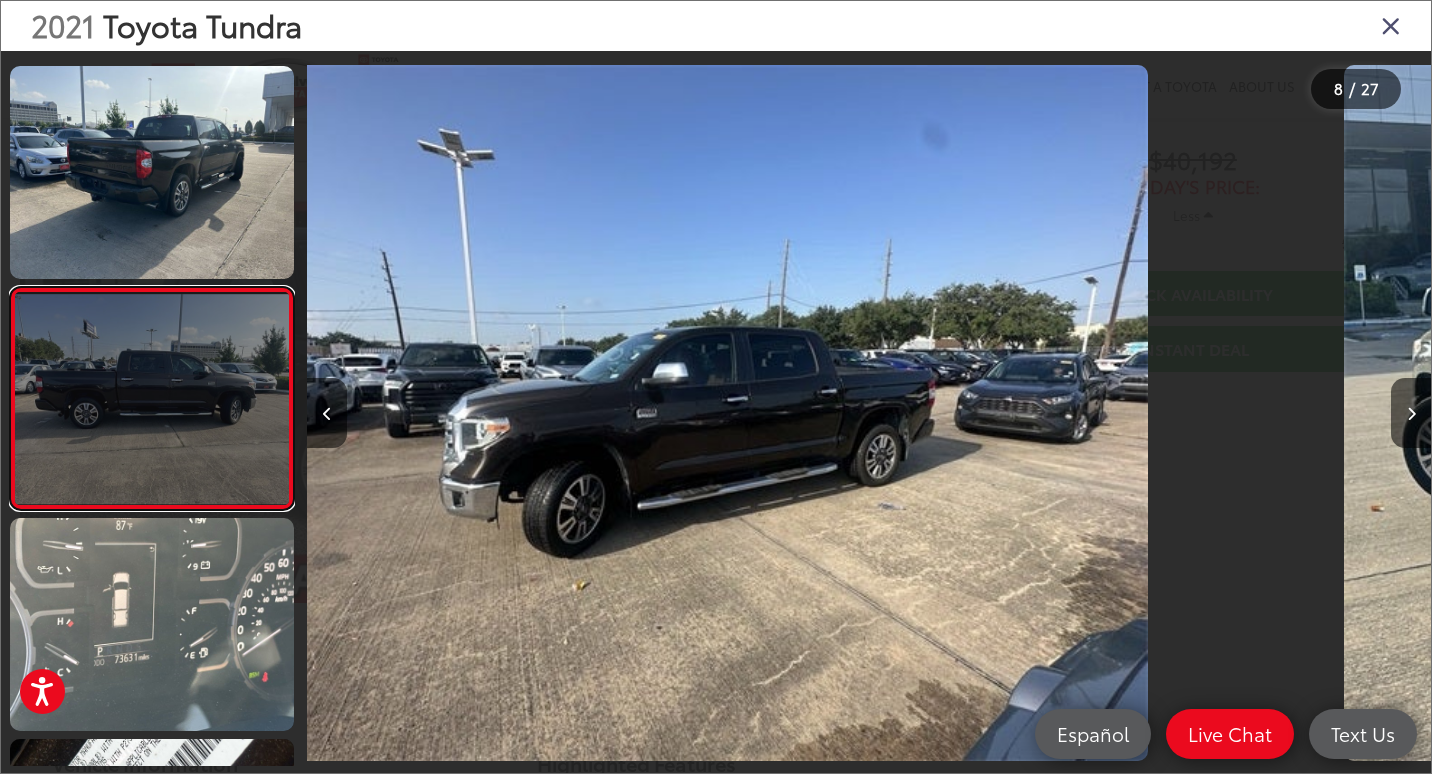 scroll, scrollTop: 1364, scrollLeft: 0, axis: vertical 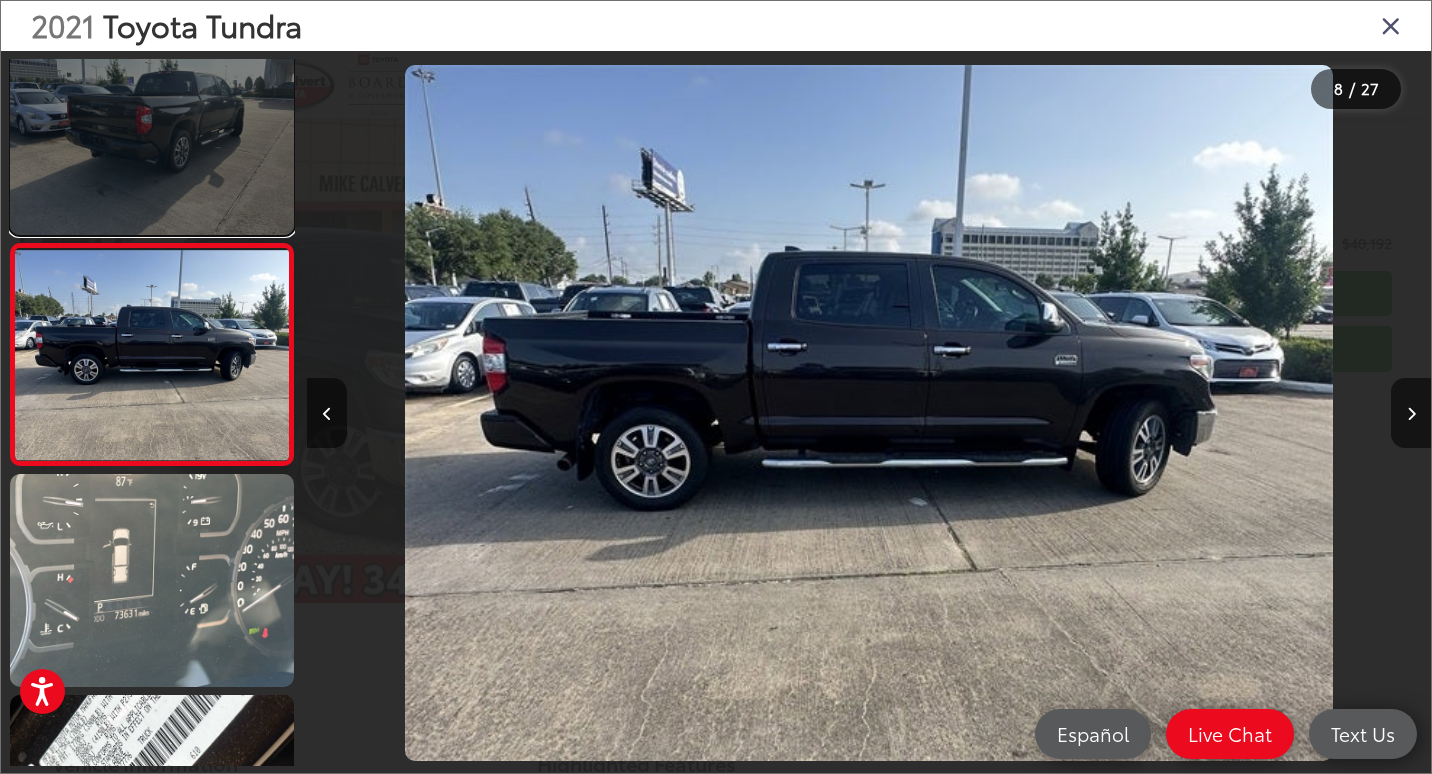 click at bounding box center (152, 128) 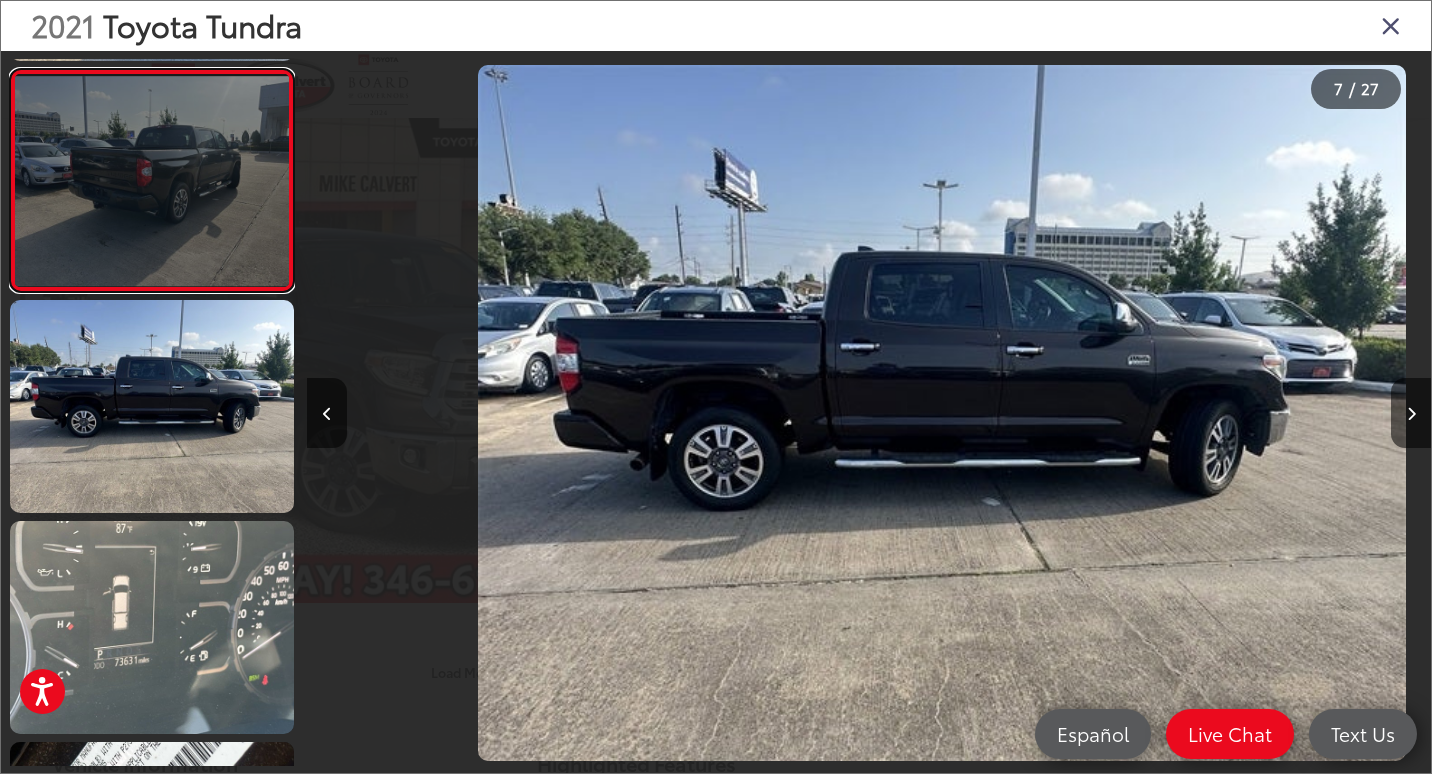 scroll, scrollTop: 1195, scrollLeft: 0, axis: vertical 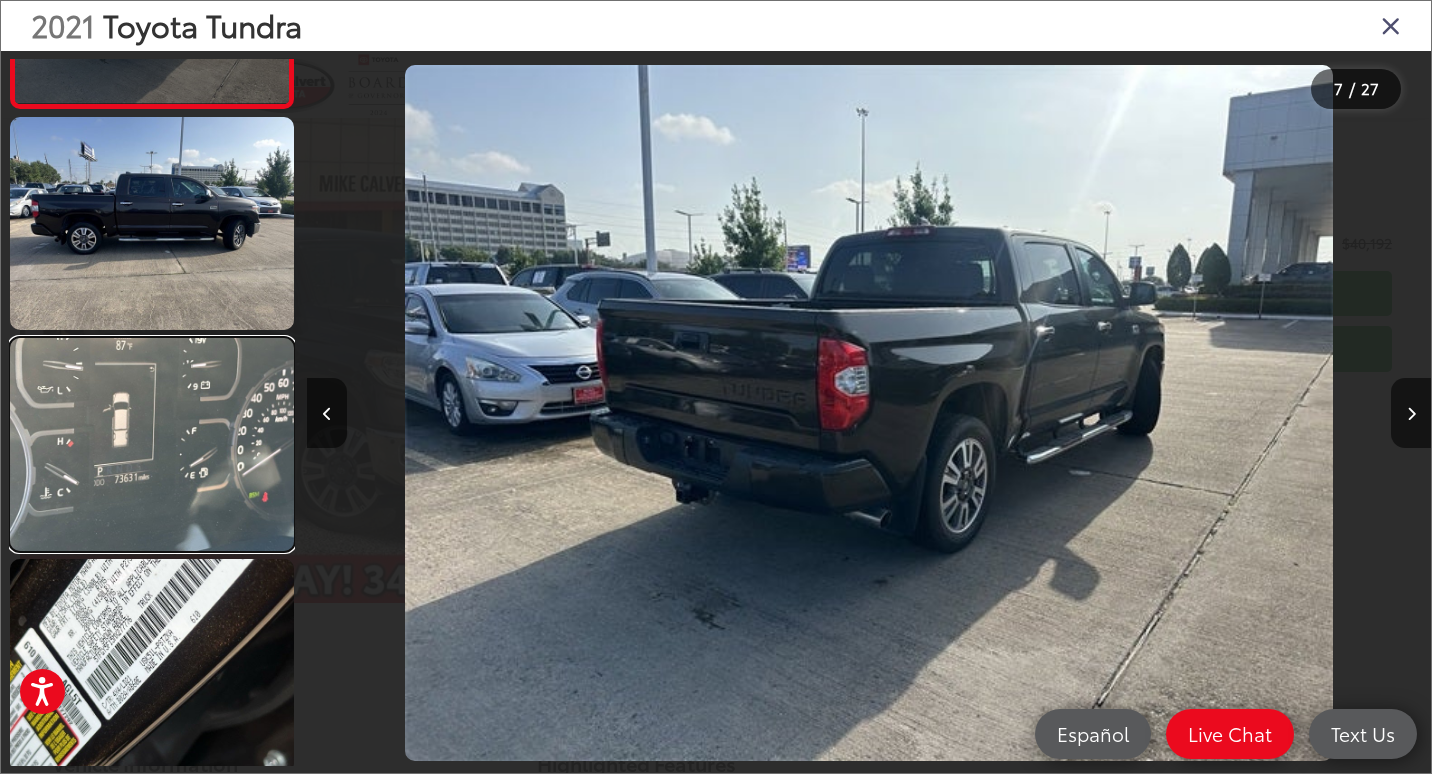 click at bounding box center (152, 444) 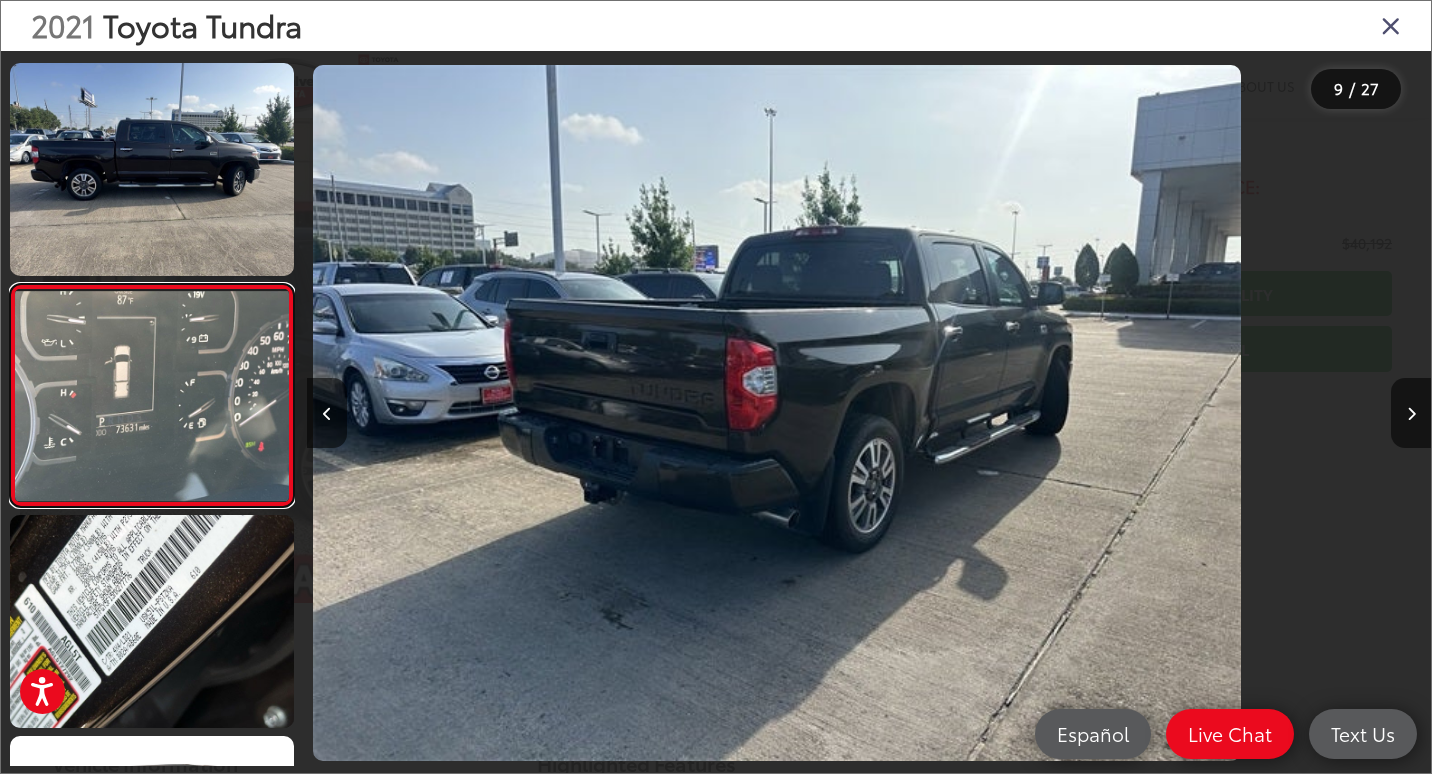 scroll, scrollTop: 1585, scrollLeft: 0, axis: vertical 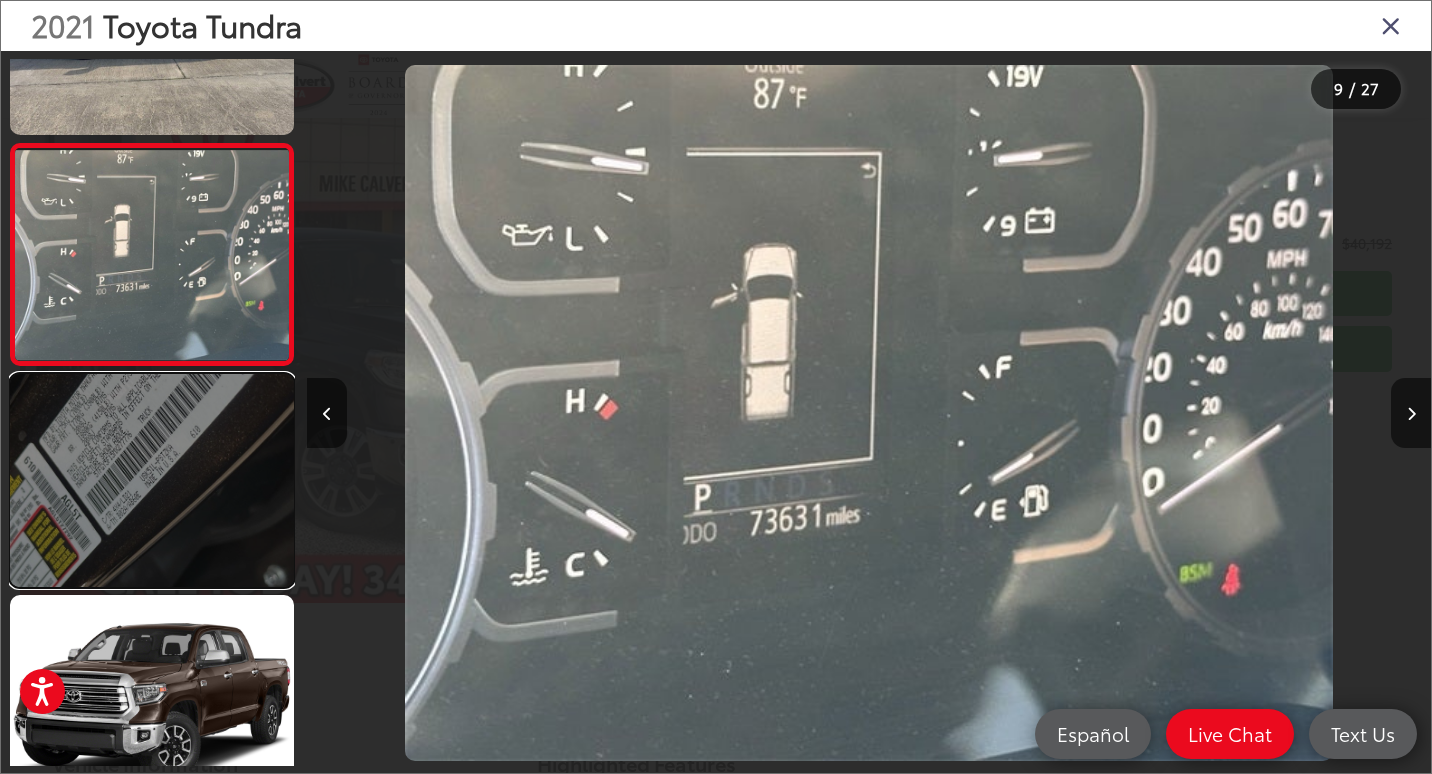 click at bounding box center (152, 480) 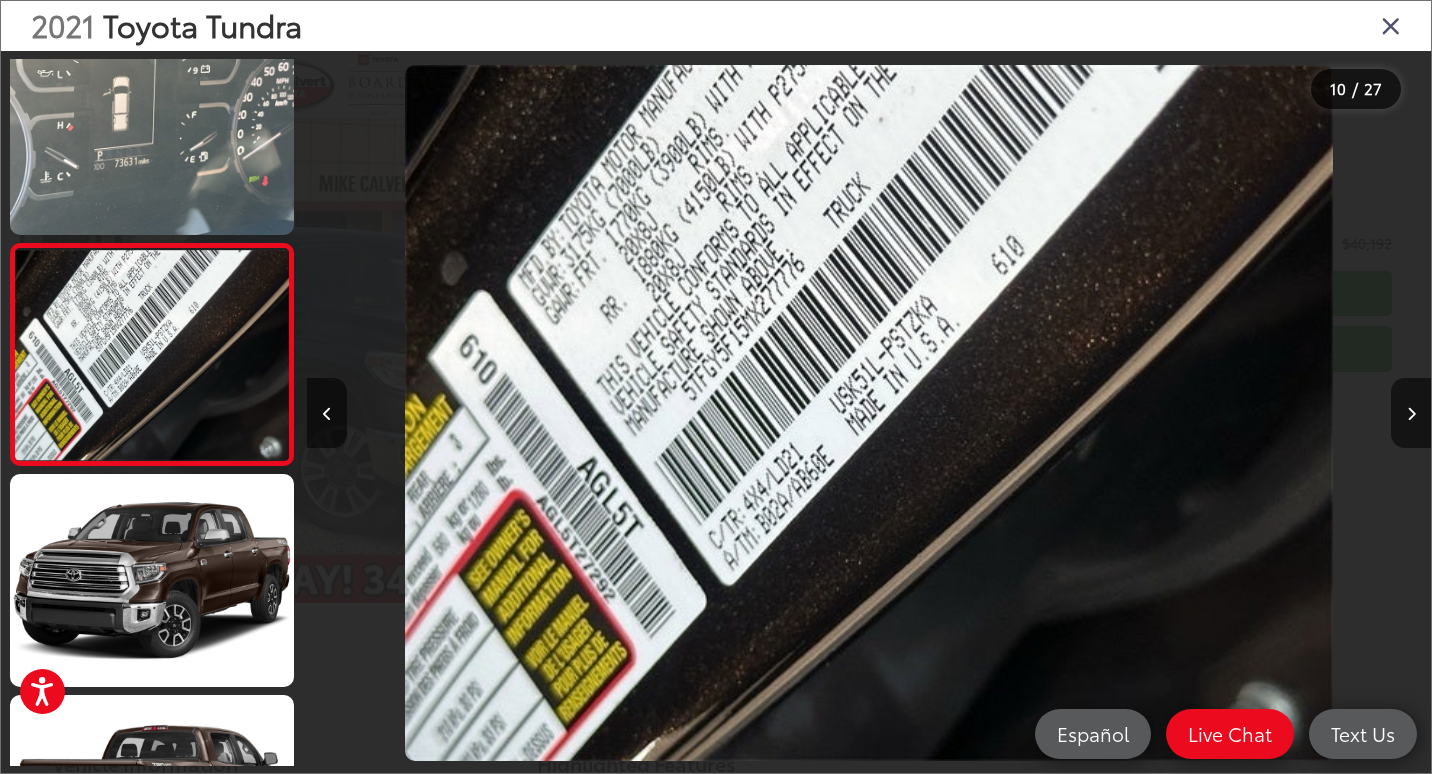 click at bounding box center (1391, 25) 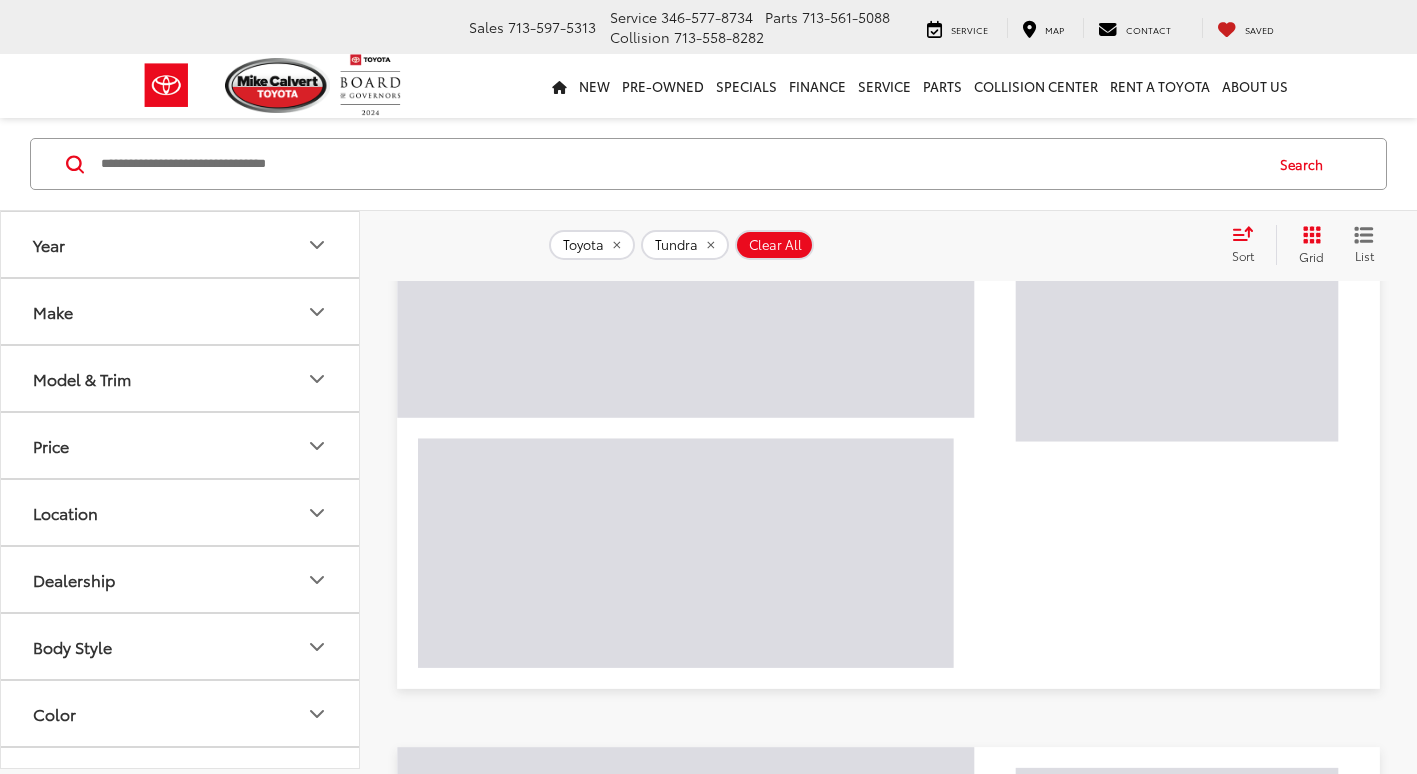 scroll, scrollTop: 1679, scrollLeft: 0, axis: vertical 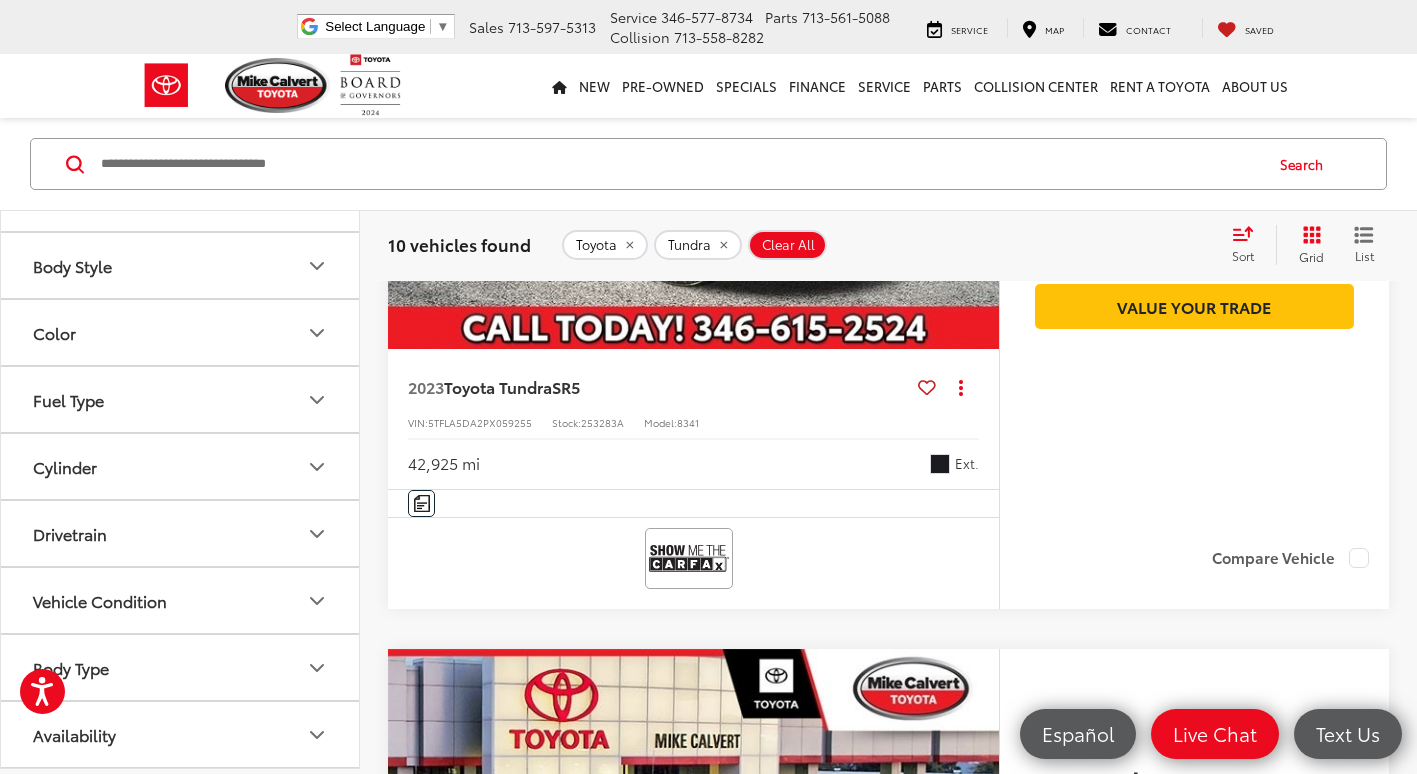 click on "Drivetrain" at bounding box center [181, 533] 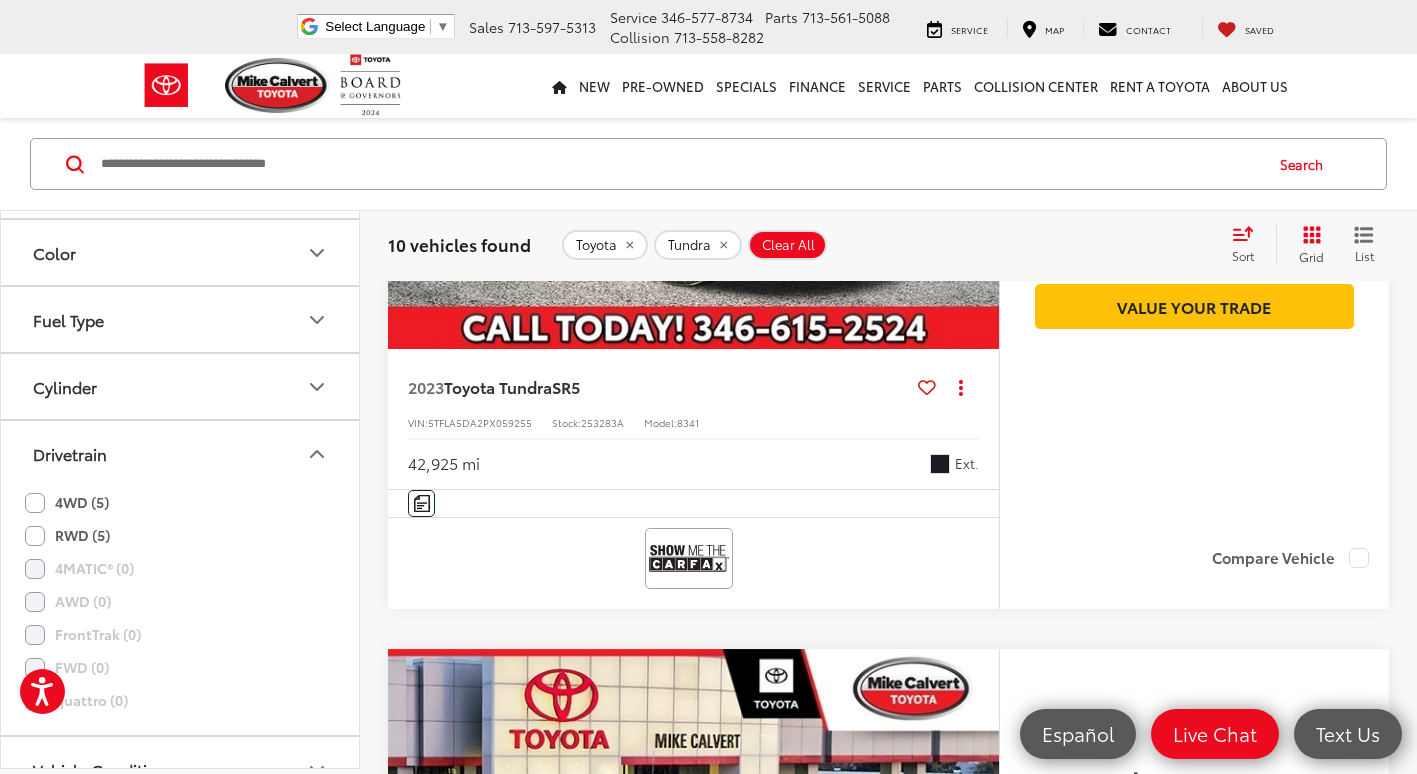 scroll, scrollTop: 581, scrollLeft: 0, axis: vertical 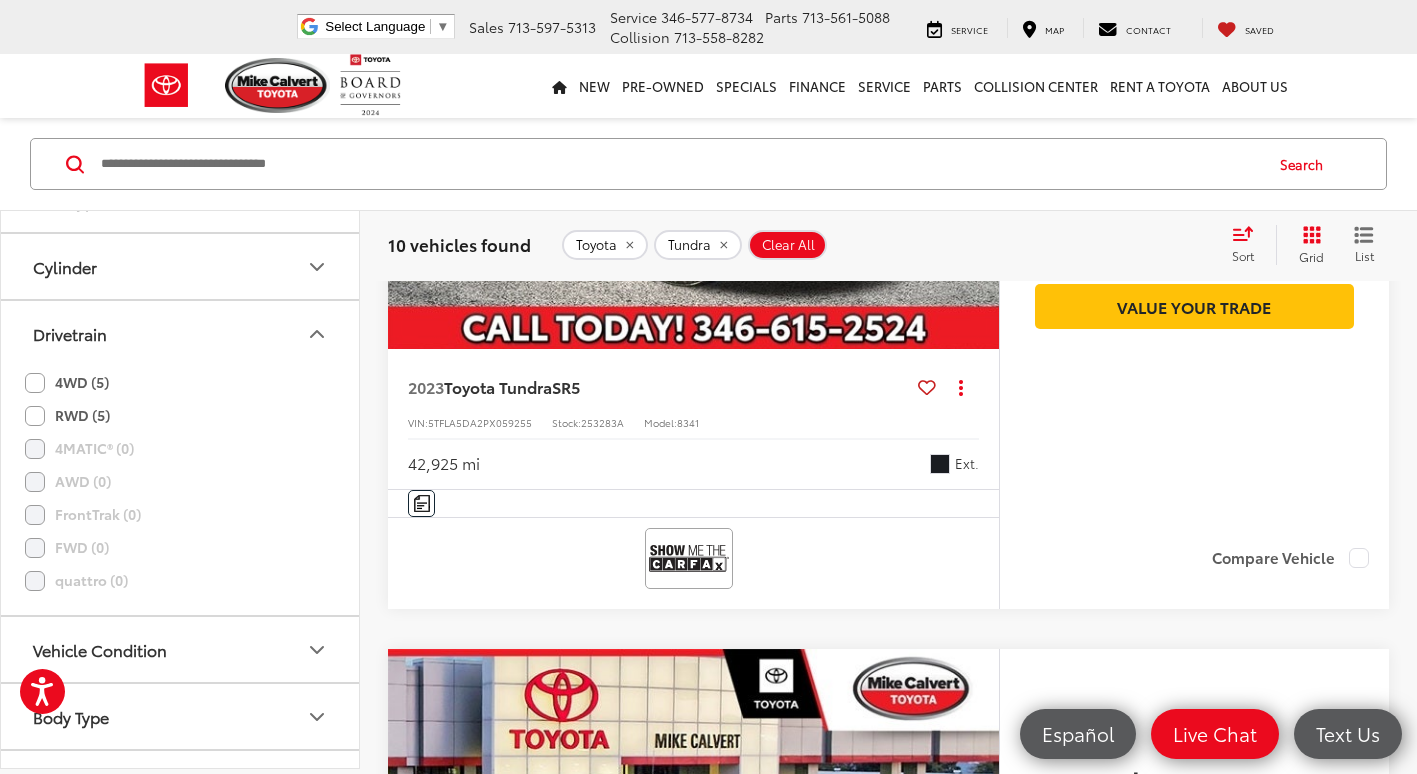 click on "4WD (5)" 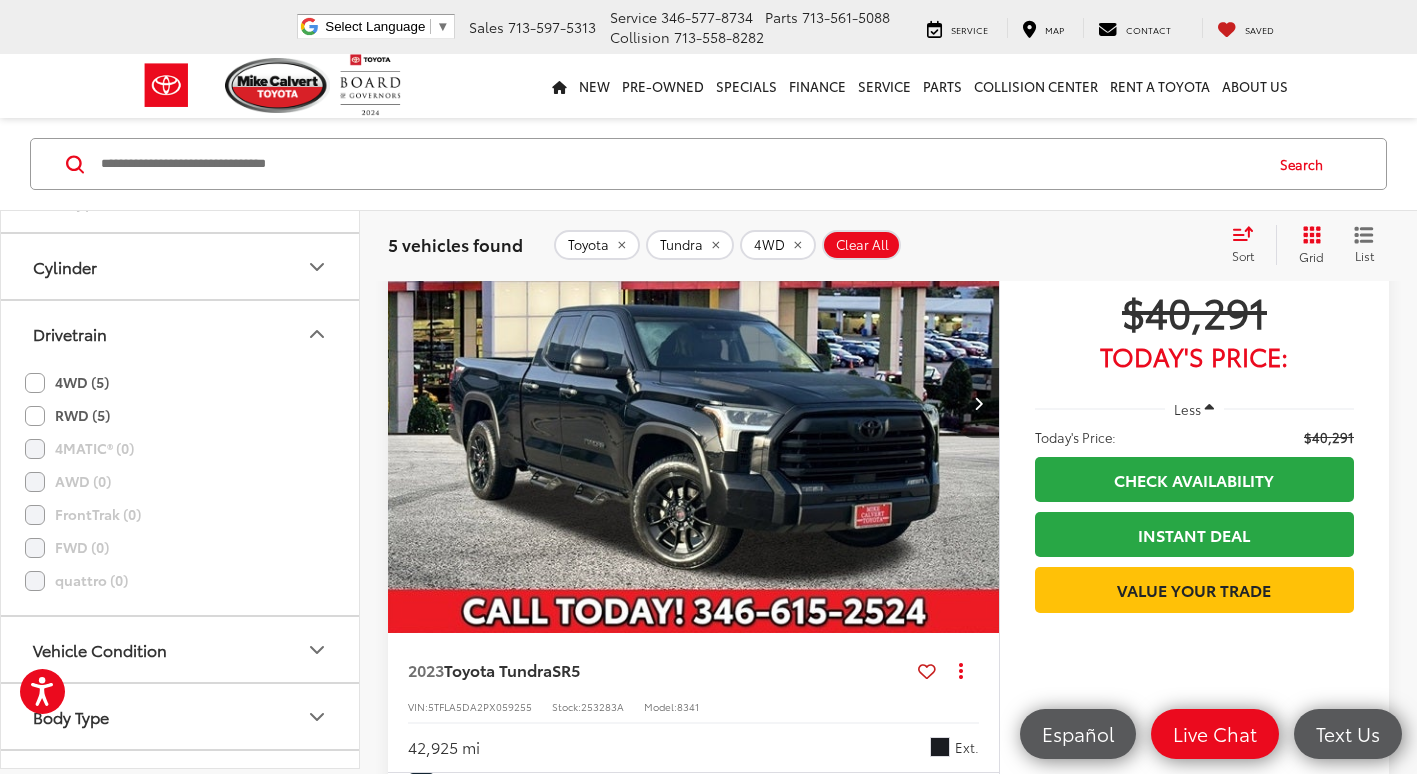 scroll, scrollTop: 900, scrollLeft: 0, axis: vertical 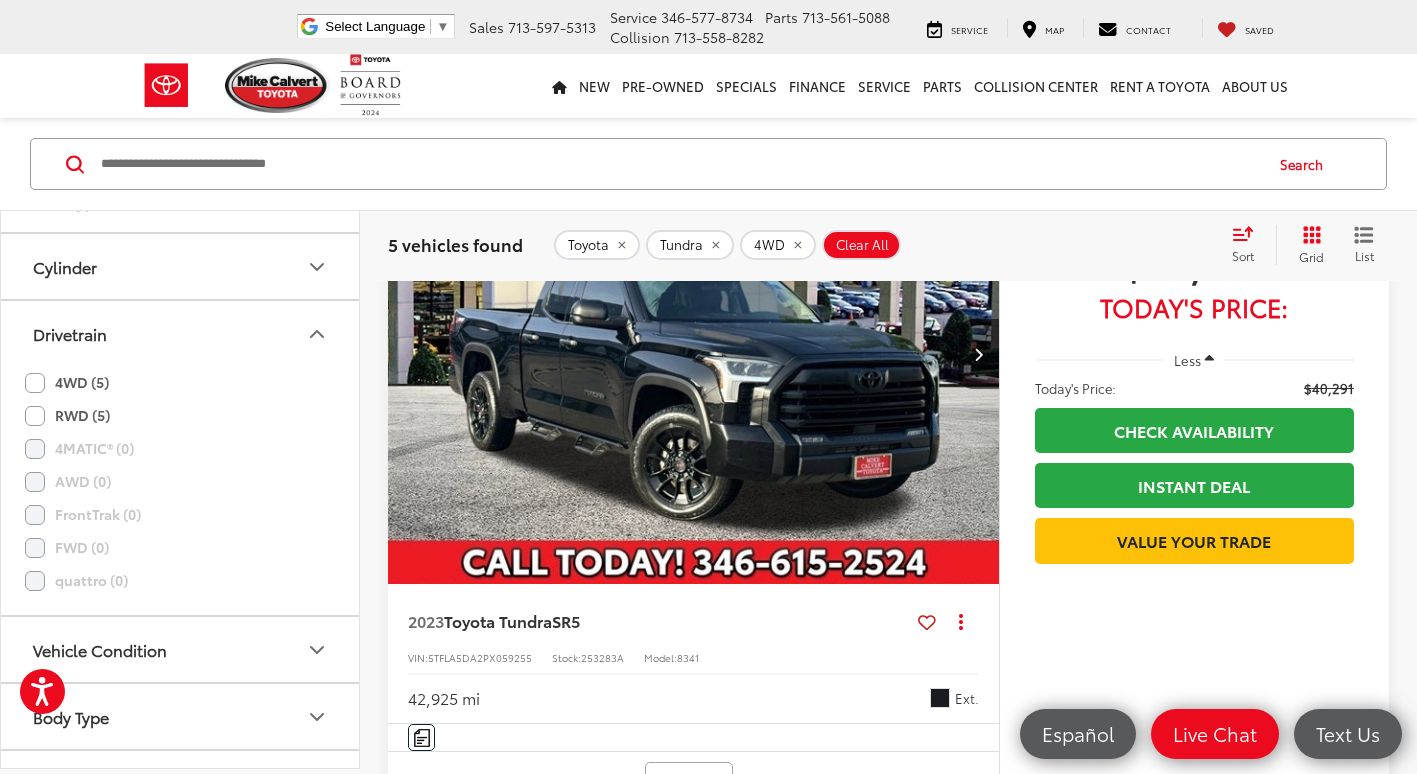click at bounding box center (694, 355) 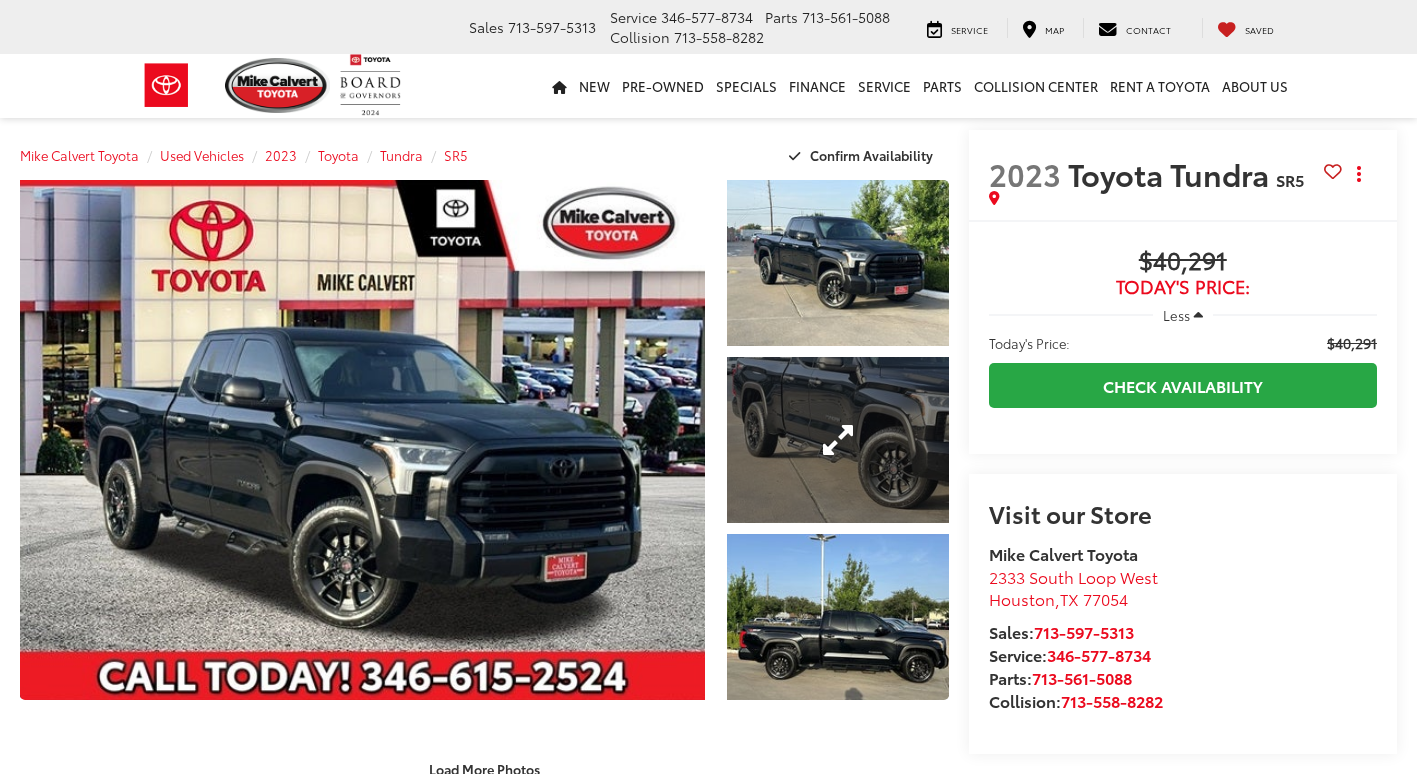 scroll, scrollTop: 0, scrollLeft: 0, axis: both 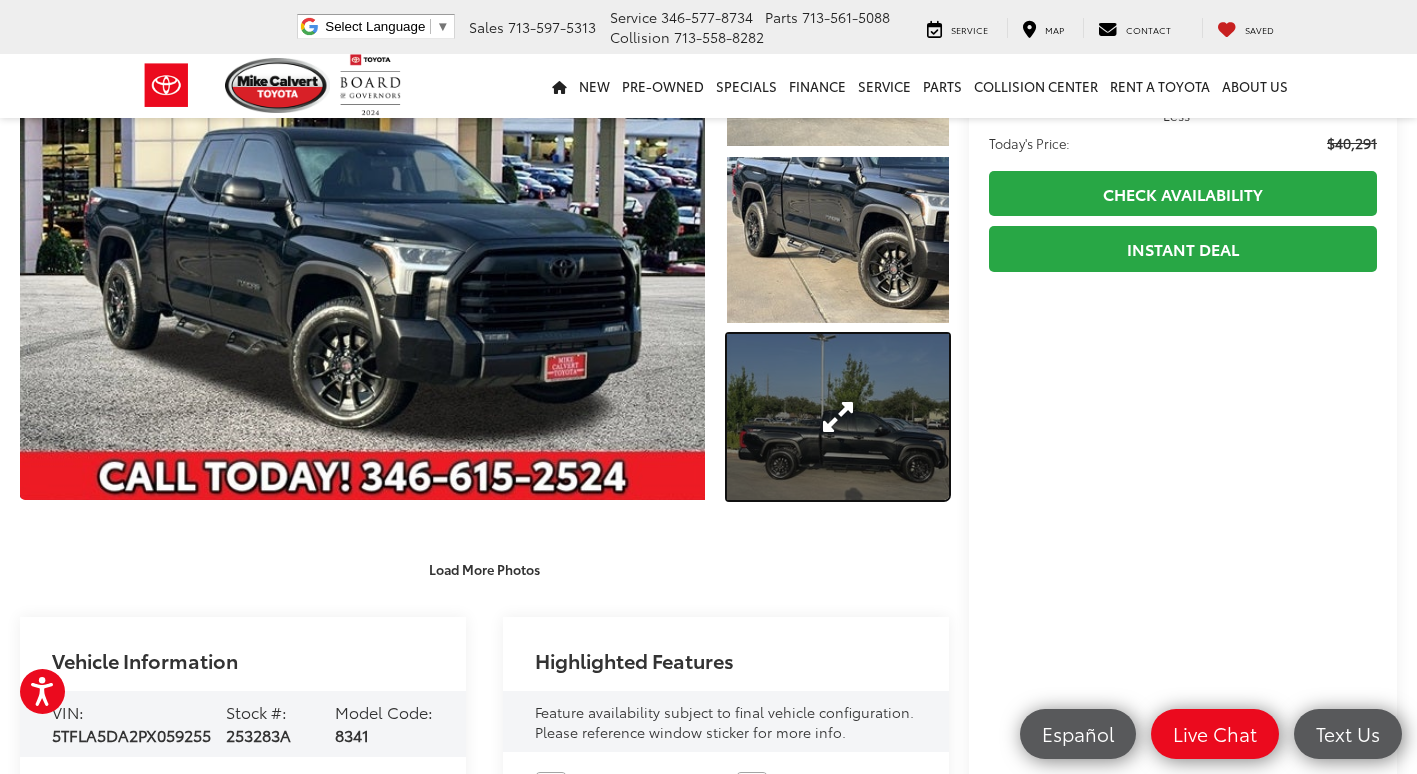 click at bounding box center [838, 417] 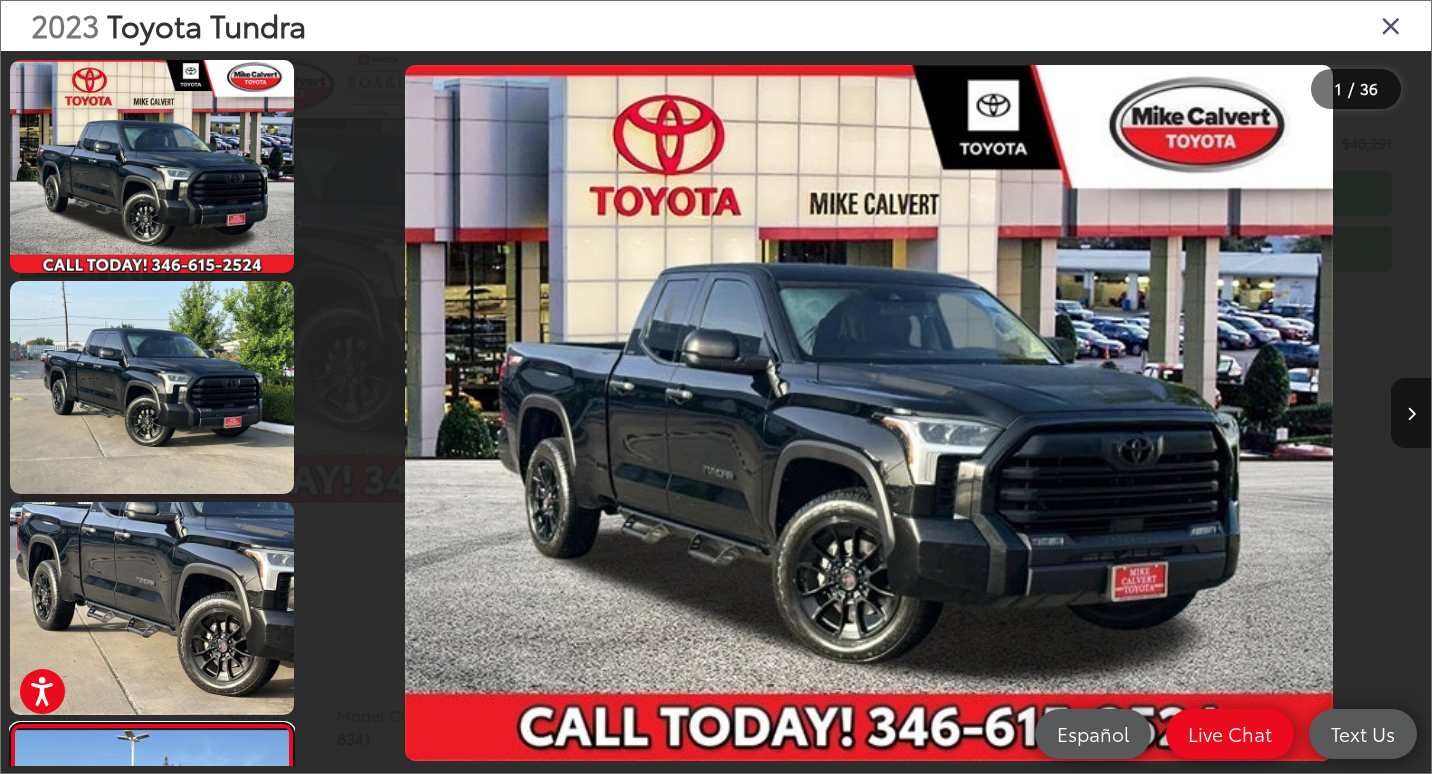 scroll, scrollTop: 272, scrollLeft: 0, axis: vertical 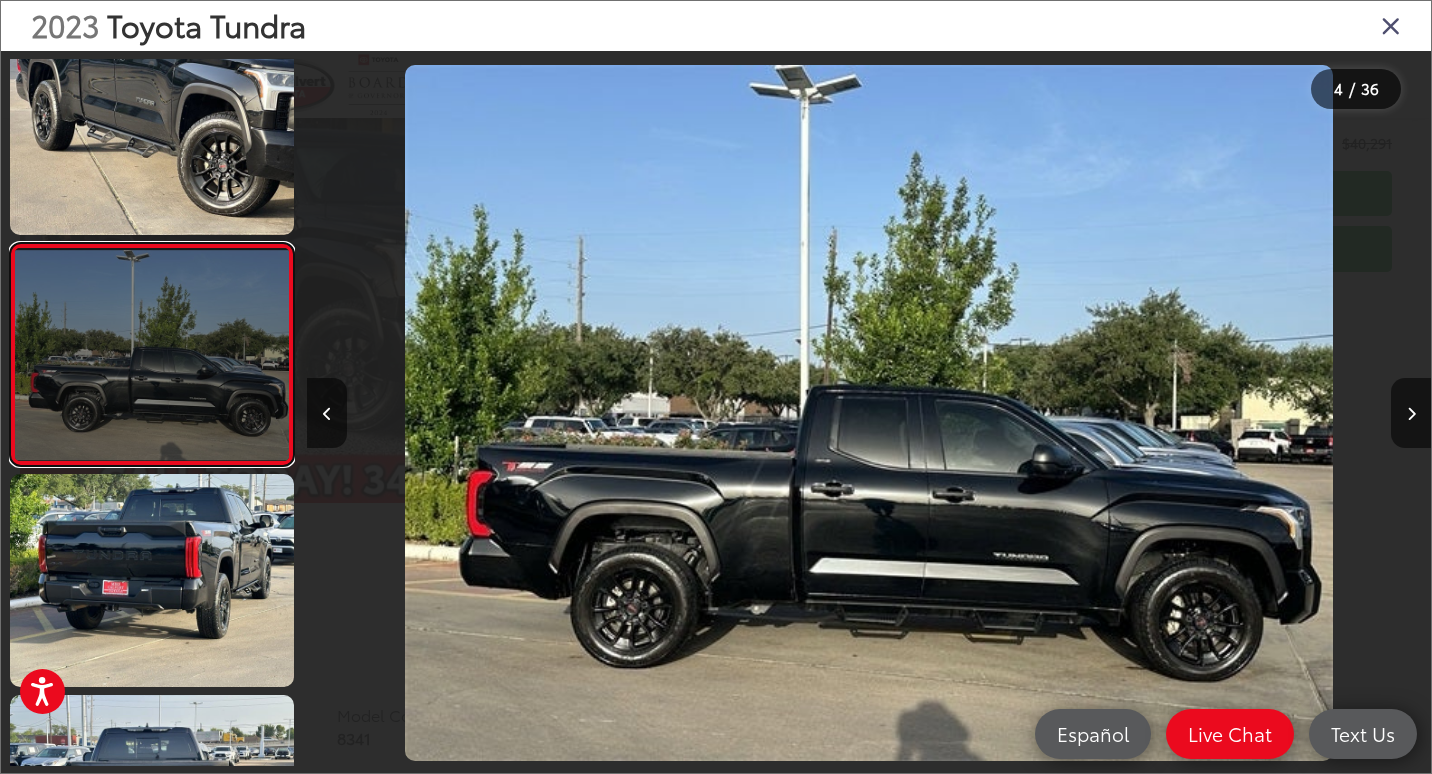 click at bounding box center [152, 354] 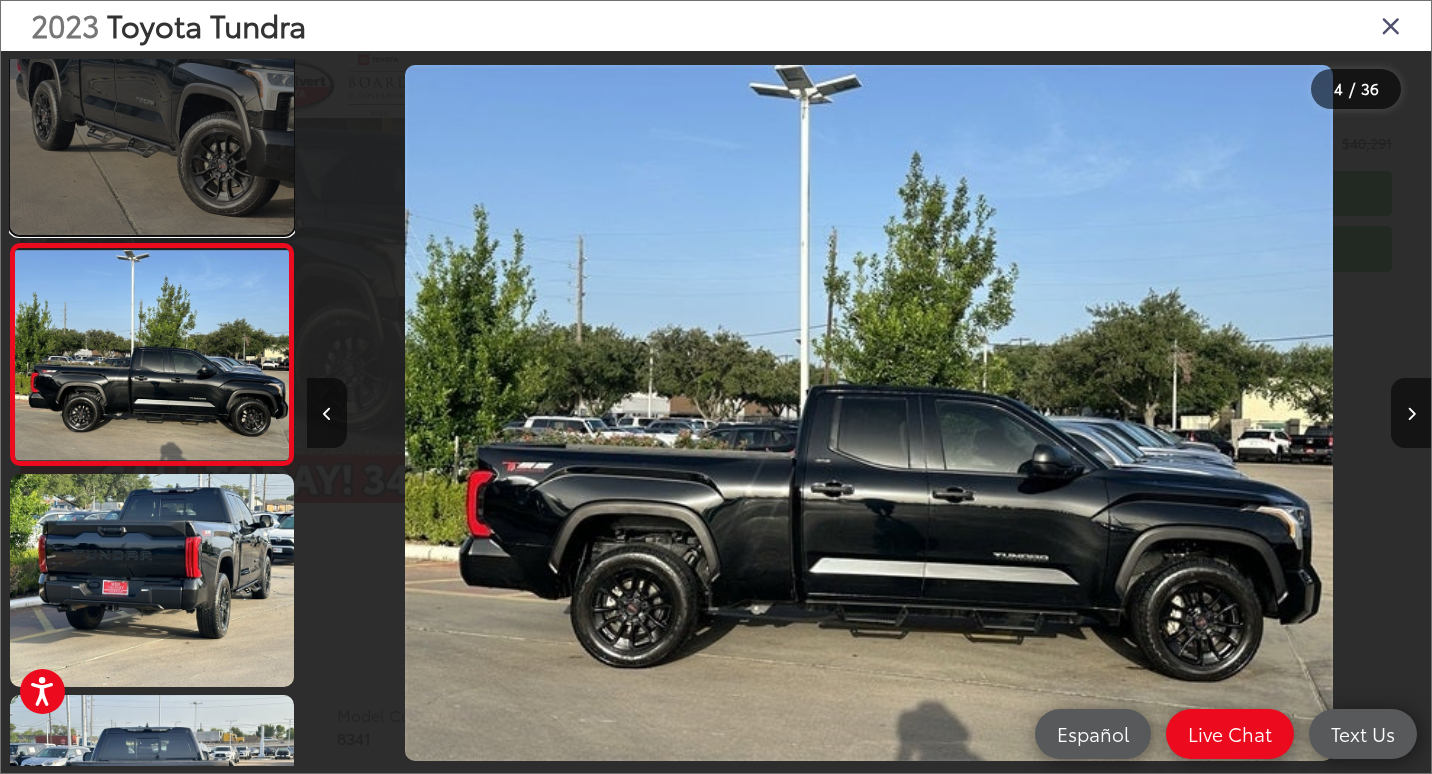click at bounding box center (152, 128) 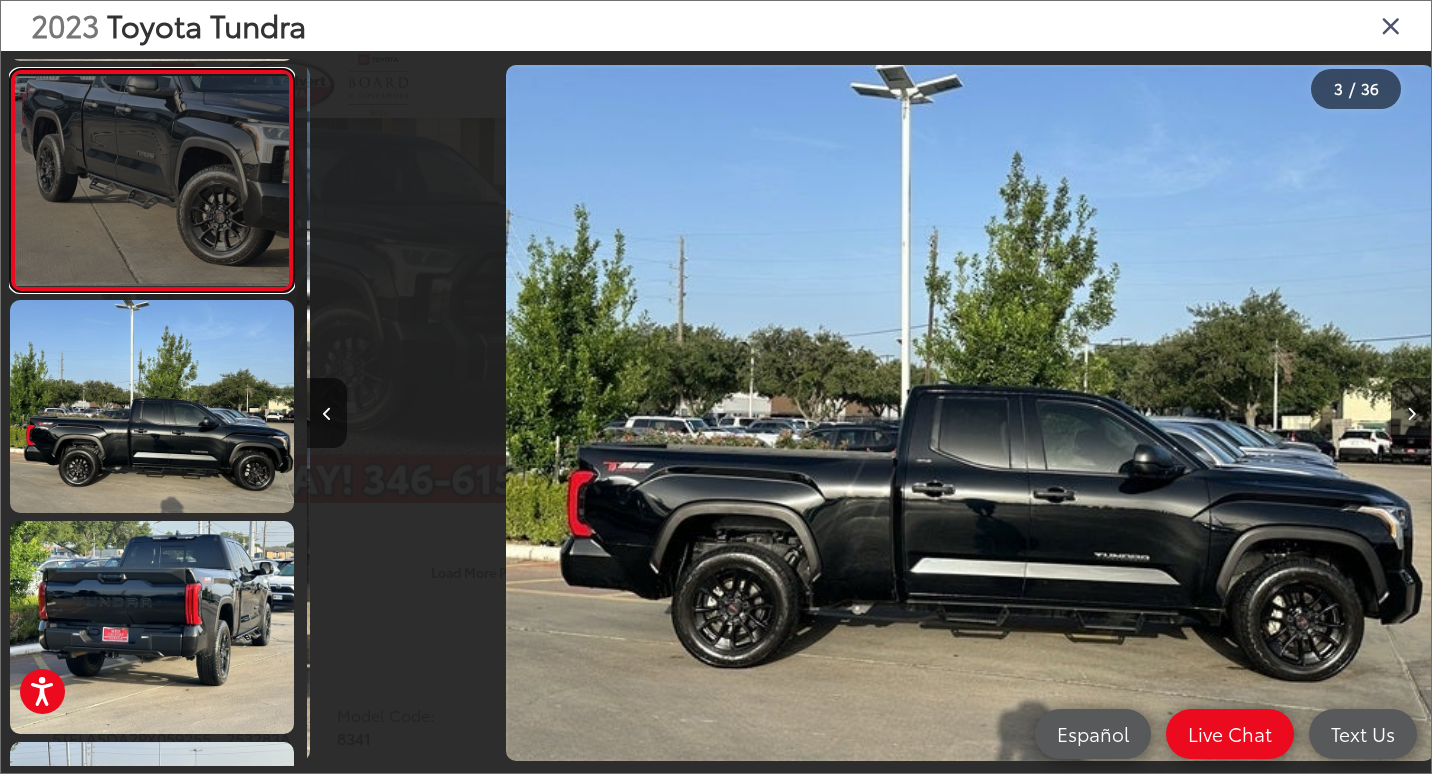 scroll, scrollTop: 278, scrollLeft: 0, axis: vertical 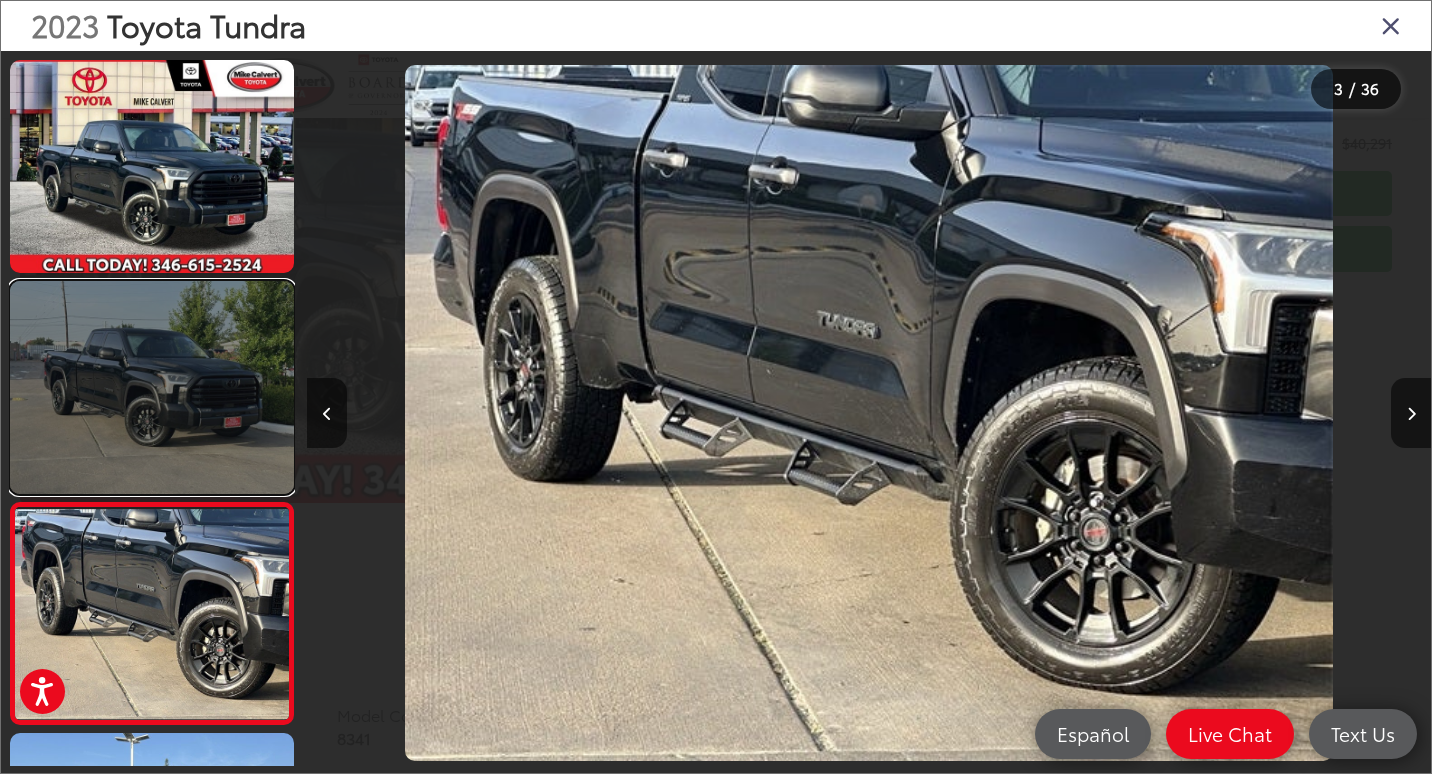 click at bounding box center [152, 387] 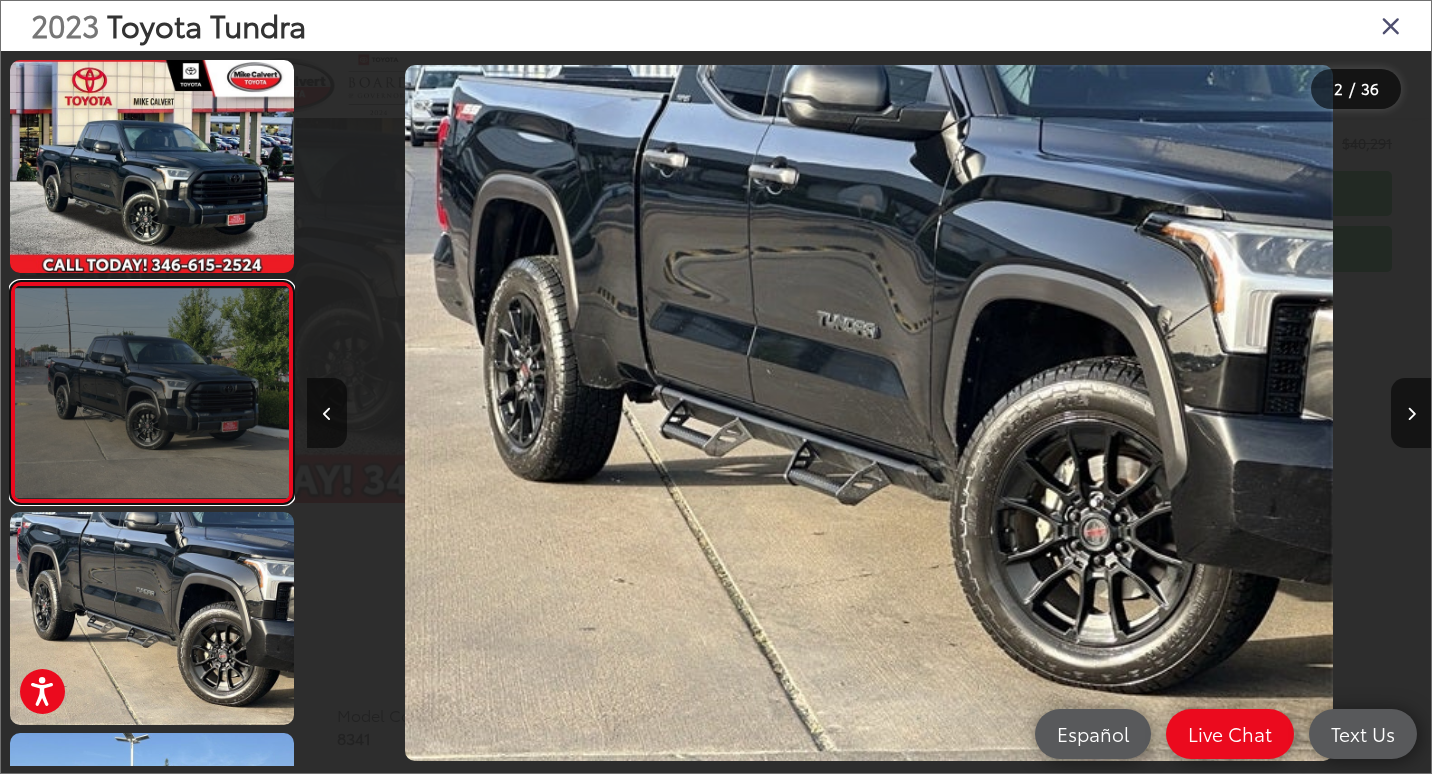 scroll, scrollTop: 0, scrollLeft: 2147, axis: horizontal 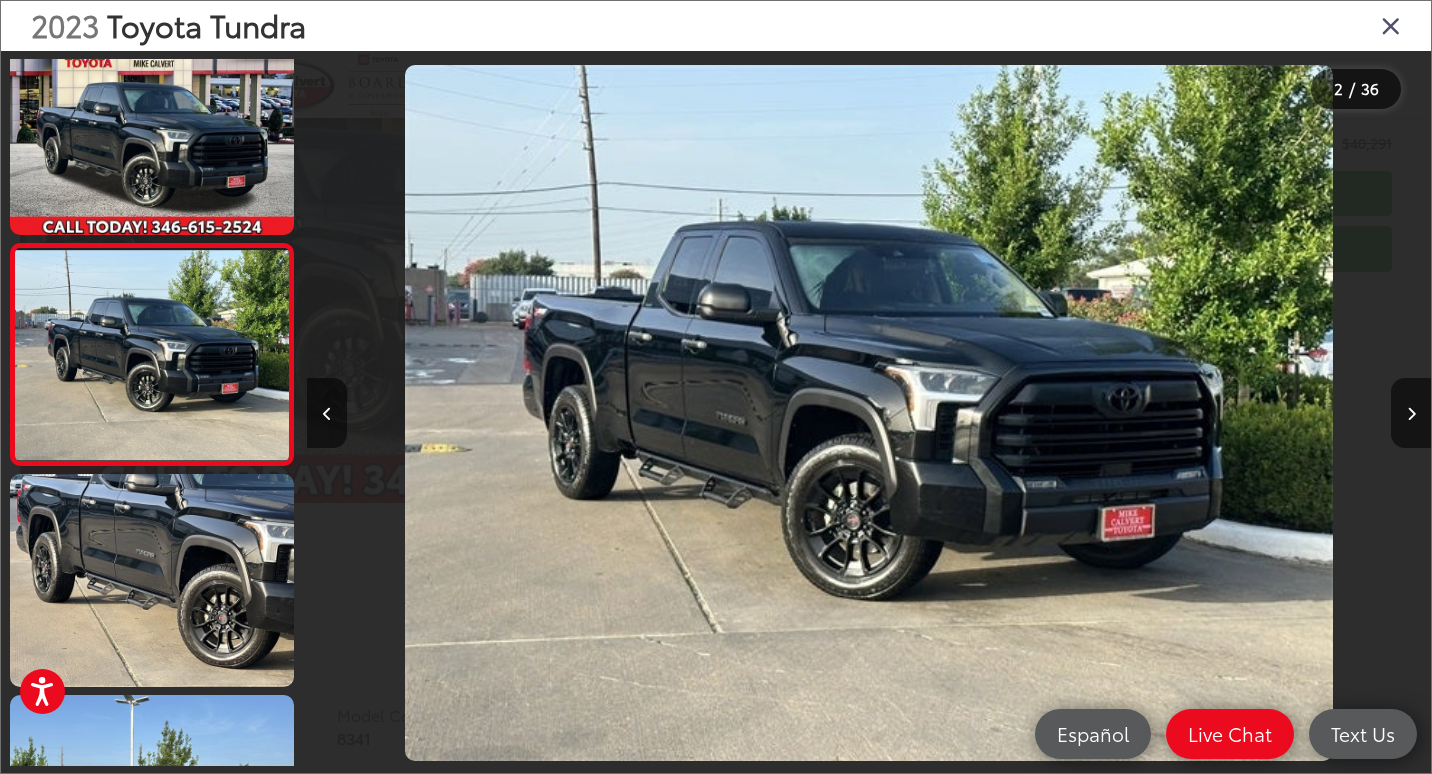 click at bounding box center (1391, 25) 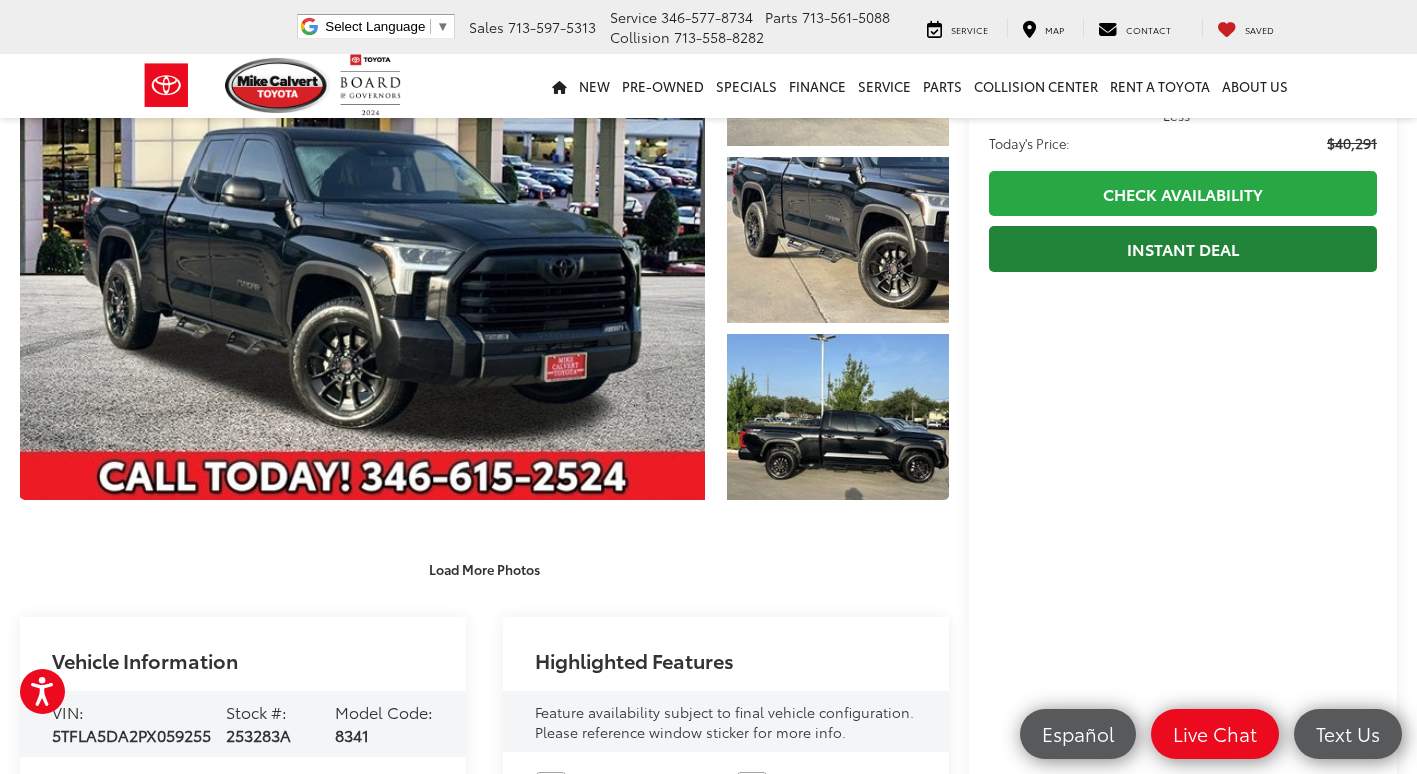 scroll, scrollTop: 0, scrollLeft: 0, axis: both 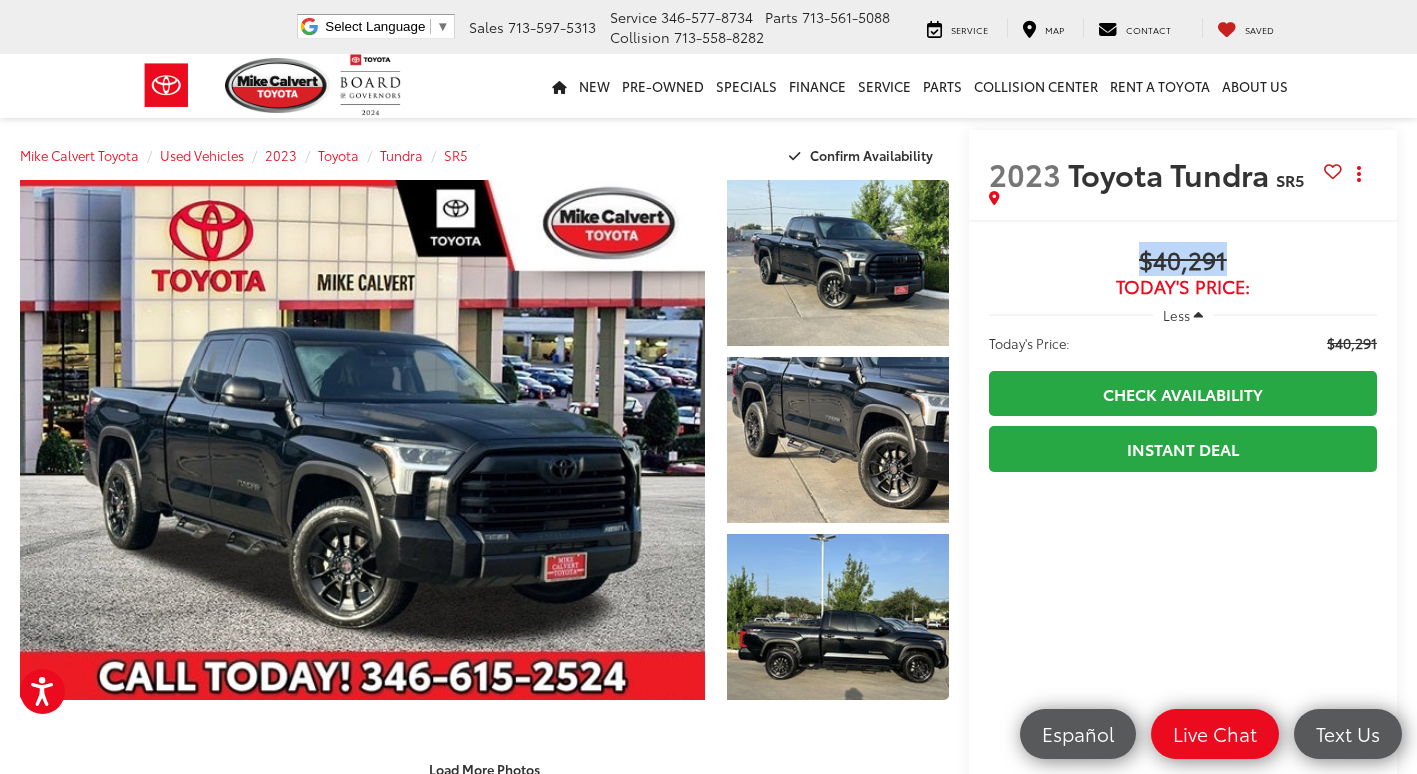 drag, startPoint x: 1250, startPoint y: 269, endPoint x: 1125, endPoint y: 253, distance: 126.01984 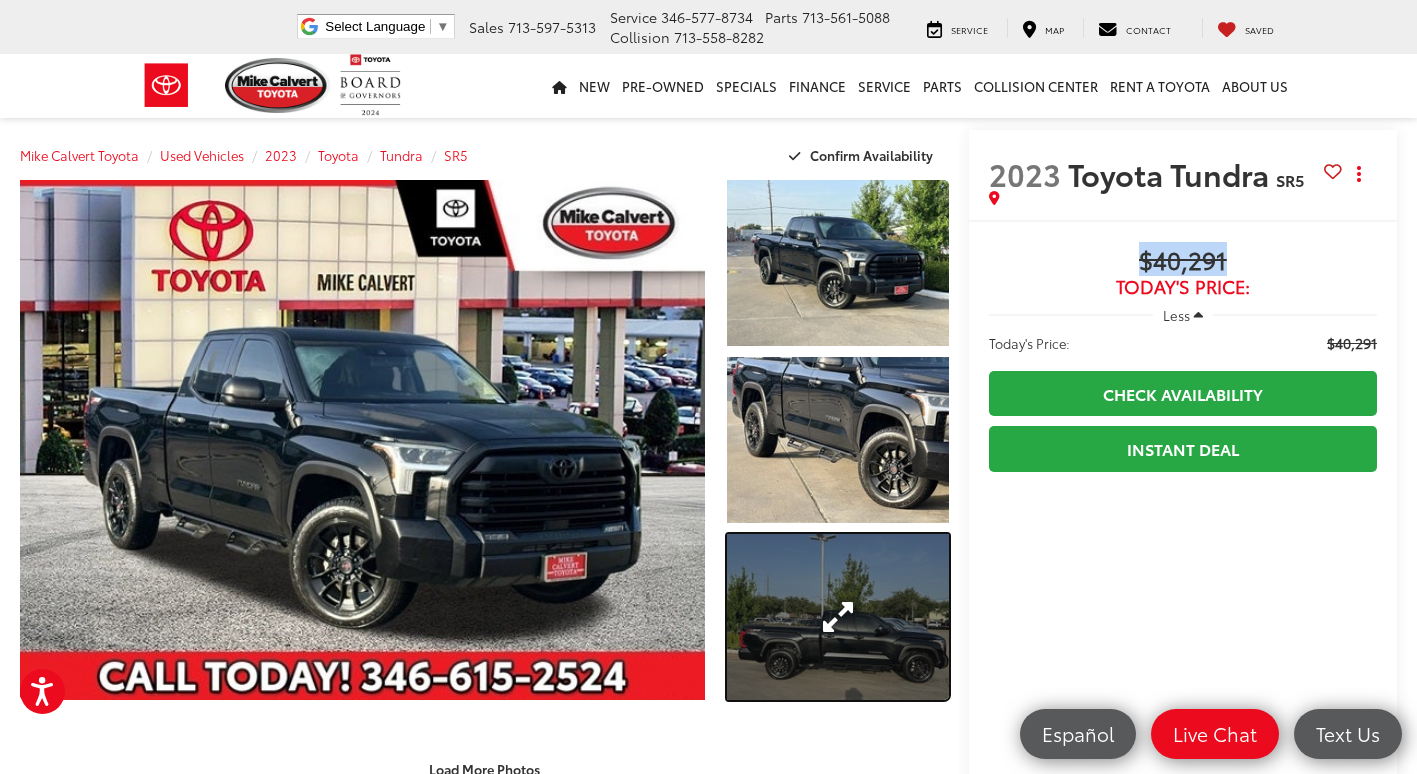 click at bounding box center [838, 617] 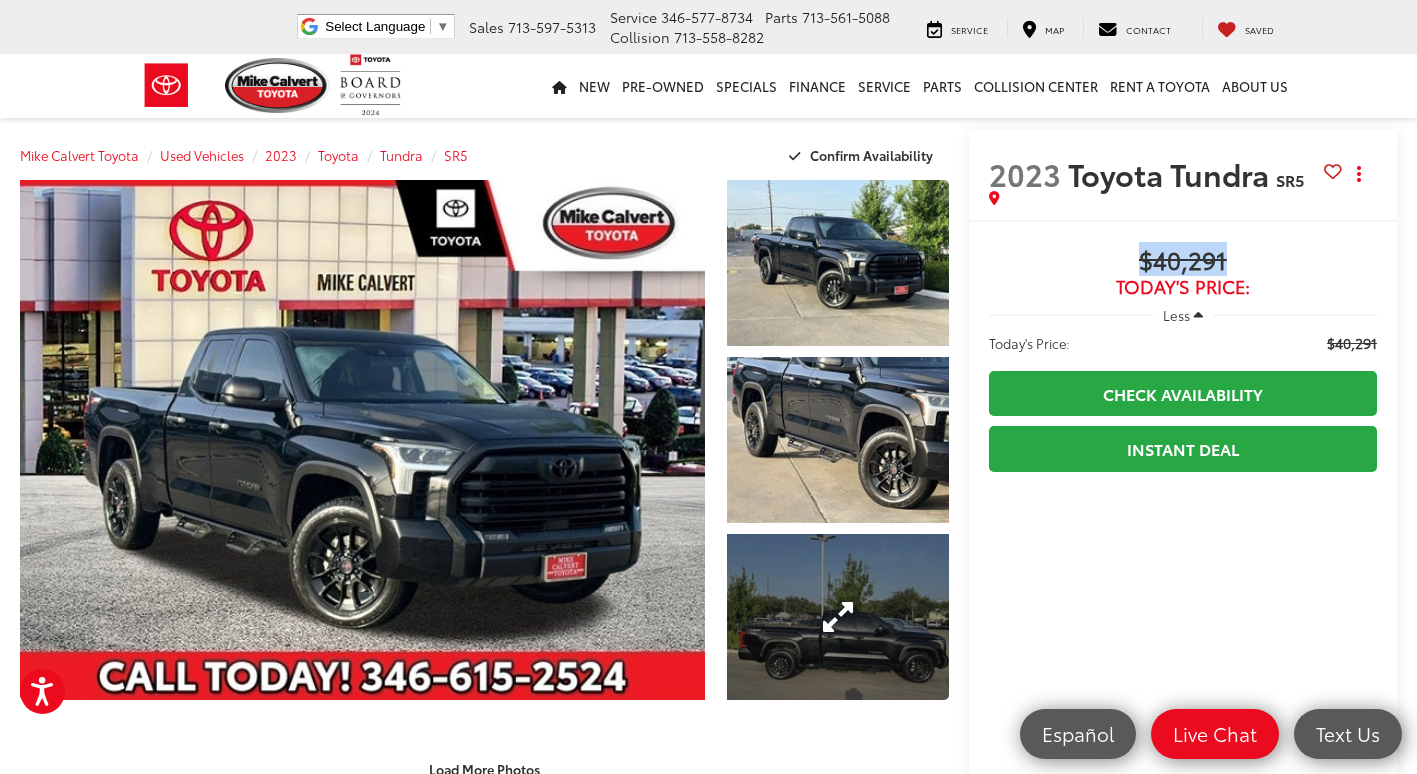scroll, scrollTop: 203, scrollLeft: 0, axis: vertical 